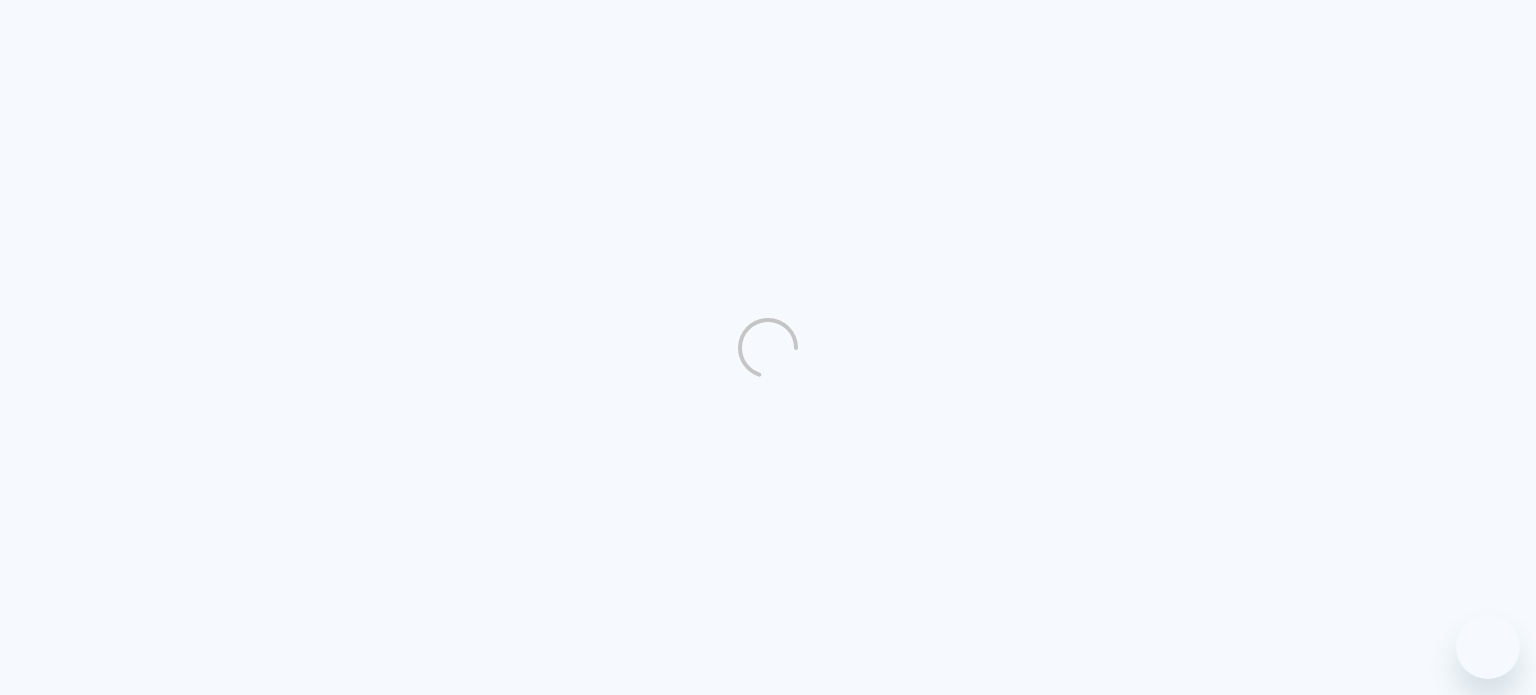 scroll, scrollTop: 0, scrollLeft: 0, axis: both 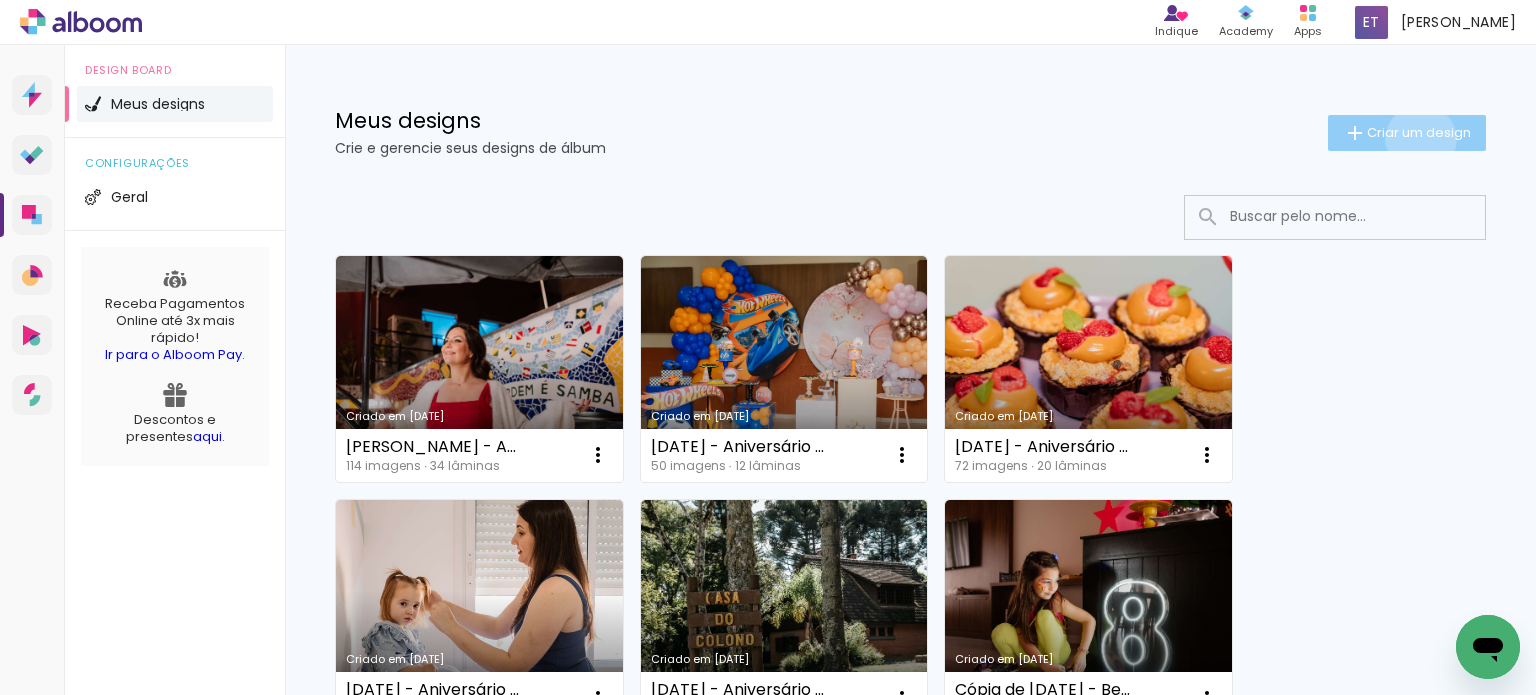 click on "Criar um design" 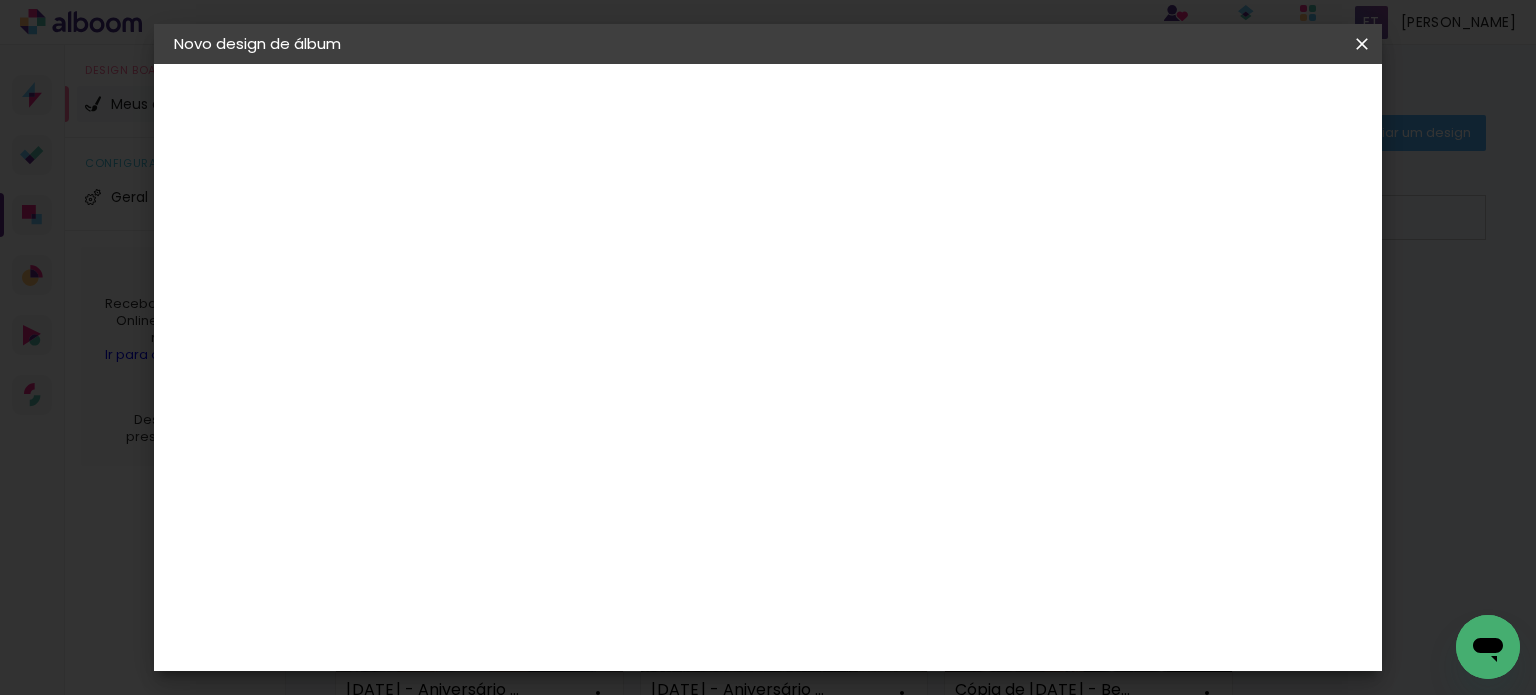 click on "[DATE] - Aniversário Pietra 6 anos" at bounding box center [501, 268] 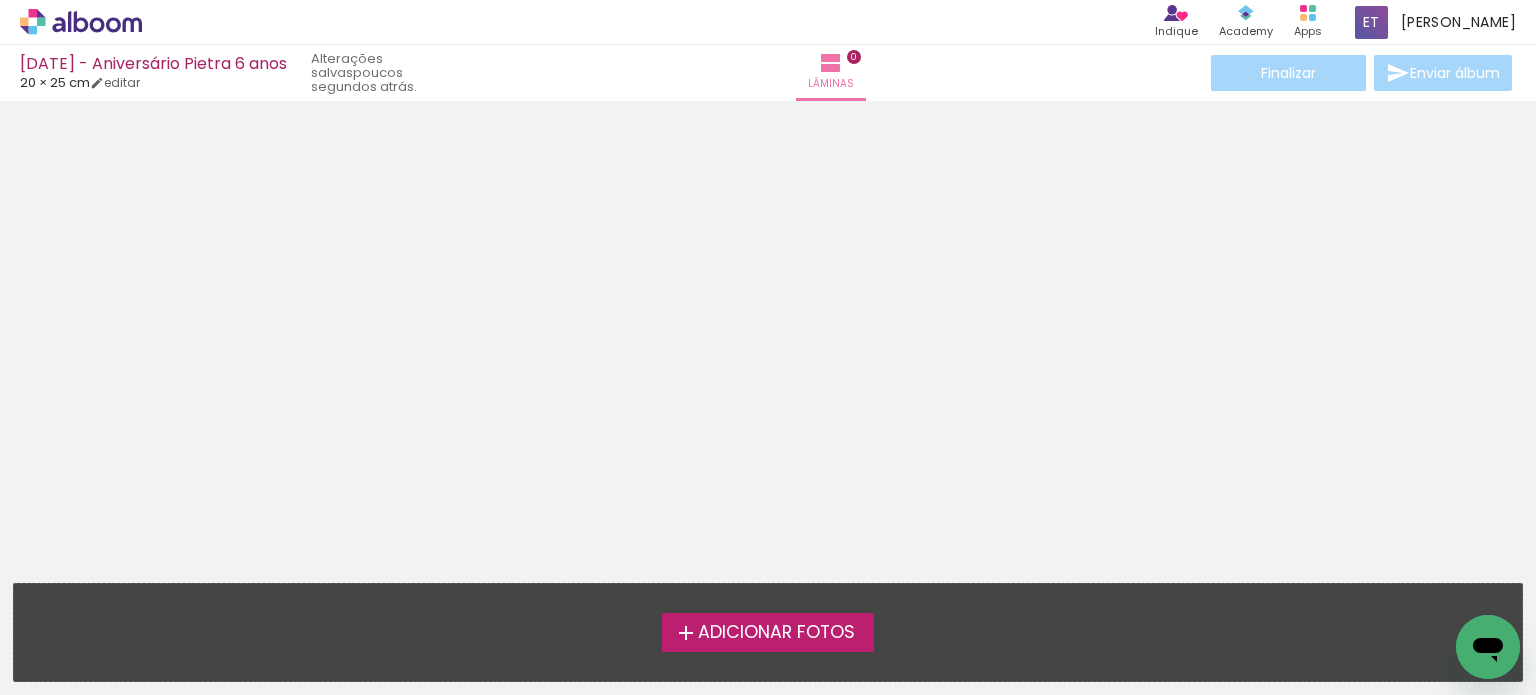 click on "Adicionar Fotos" at bounding box center (776, 633) 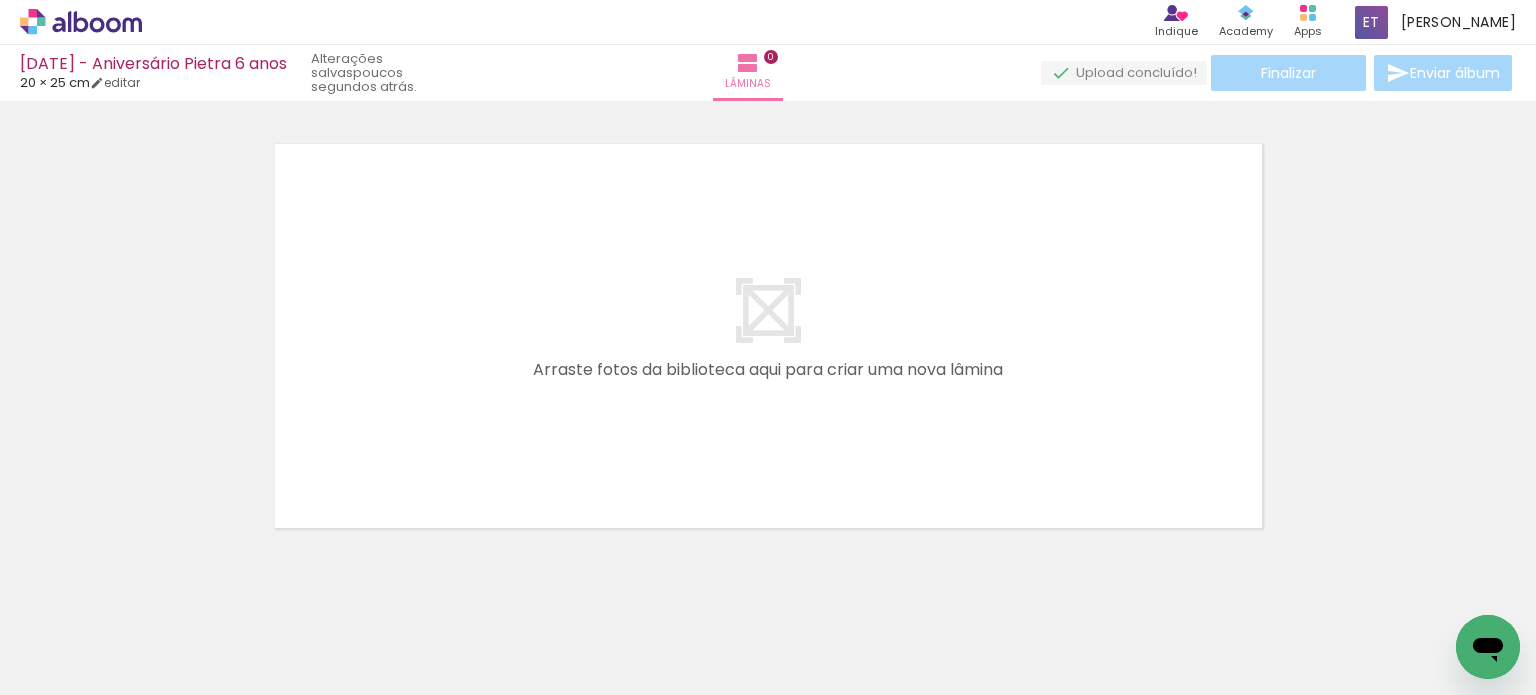 scroll, scrollTop: 25, scrollLeft: 0, axis: vertical 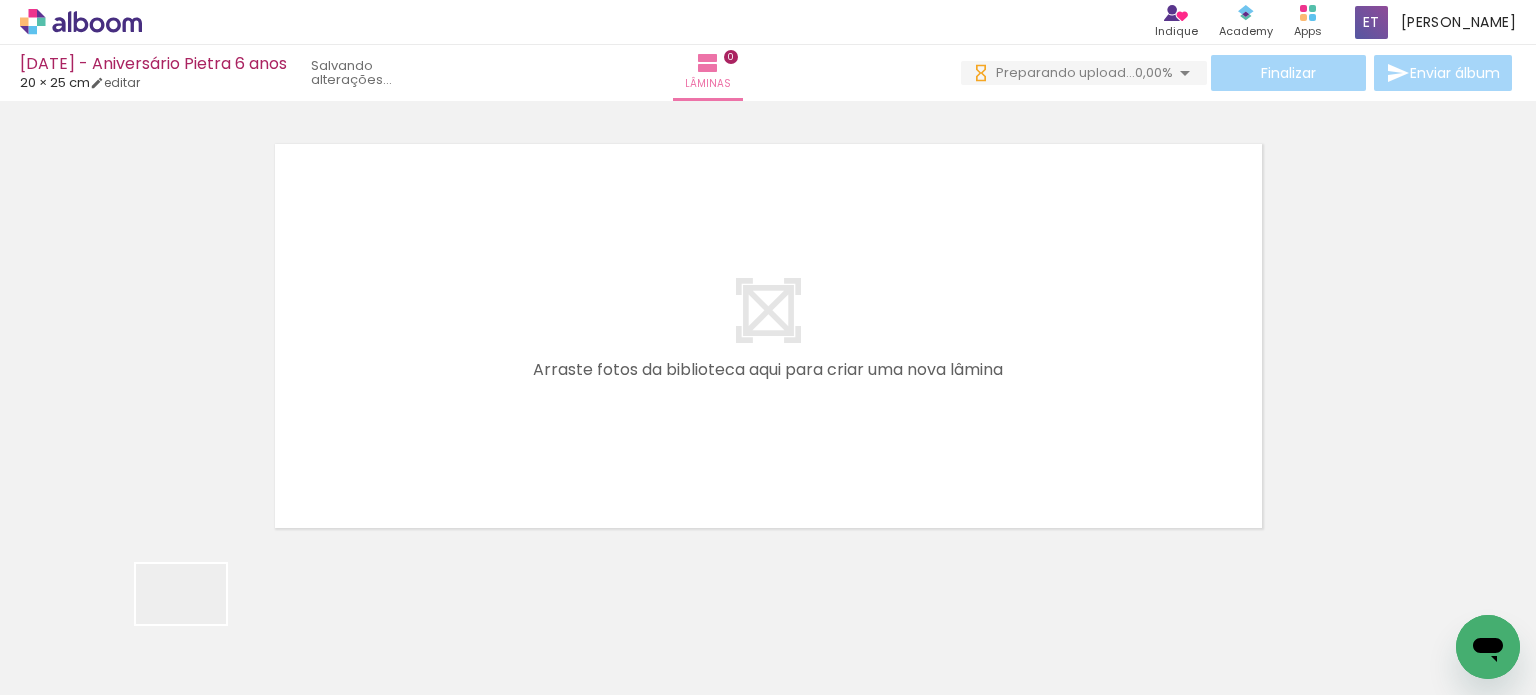 drag, startPoint x: 196, startPoint y: 630, endPoint x: 544, endPoint y: 318, distance: 467.38422 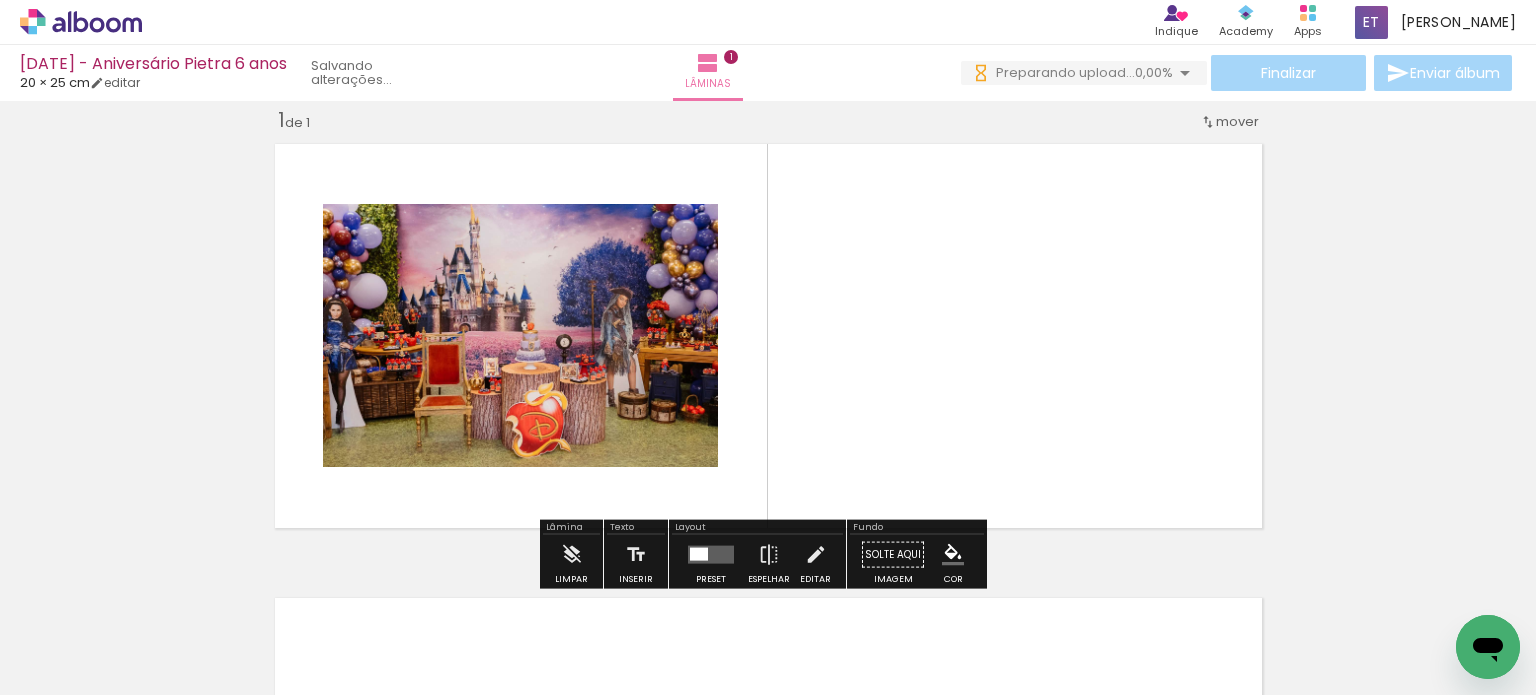 scroll, scrollTop: 25, scrollLeft: 0, axis: vertical 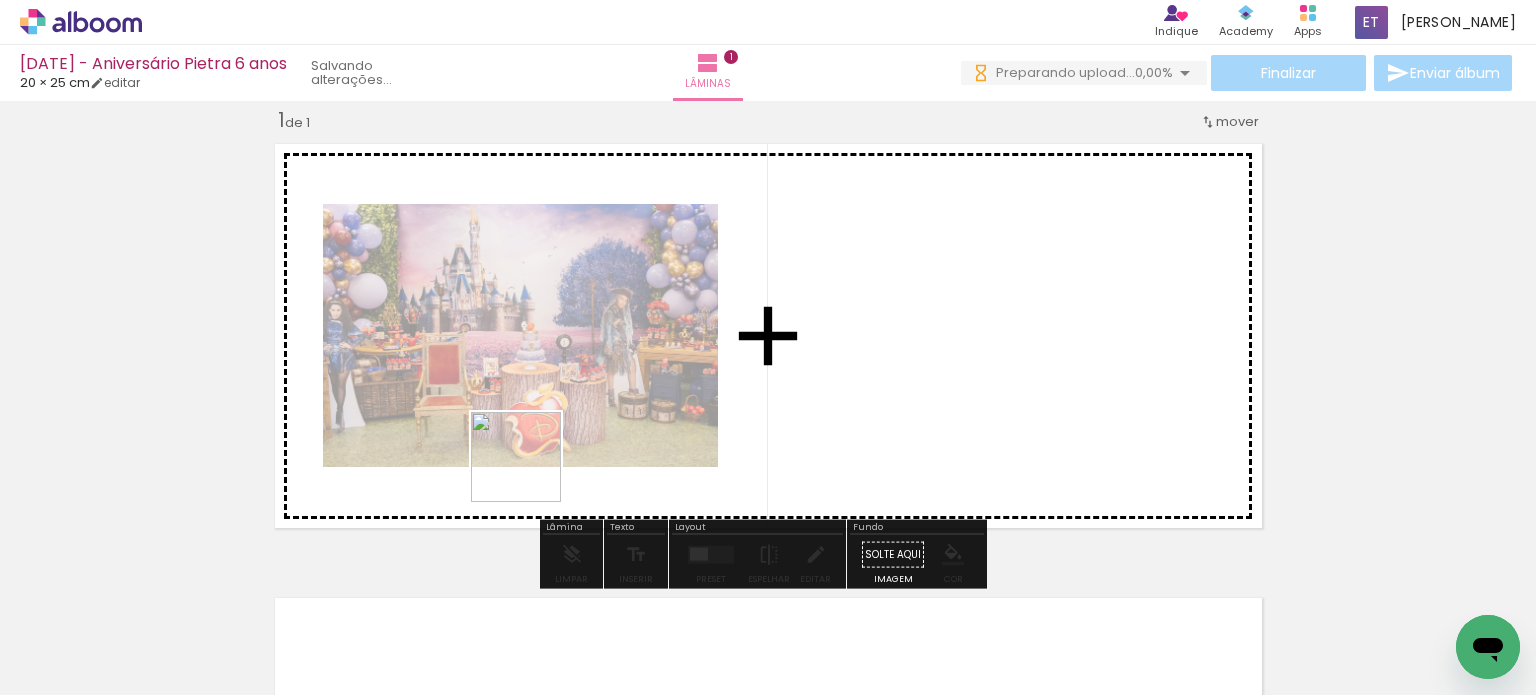 drag, startPoint x: 336, startPoint y: 639, endPoint x: 590, endPoint y: 433, distance: 327.03516 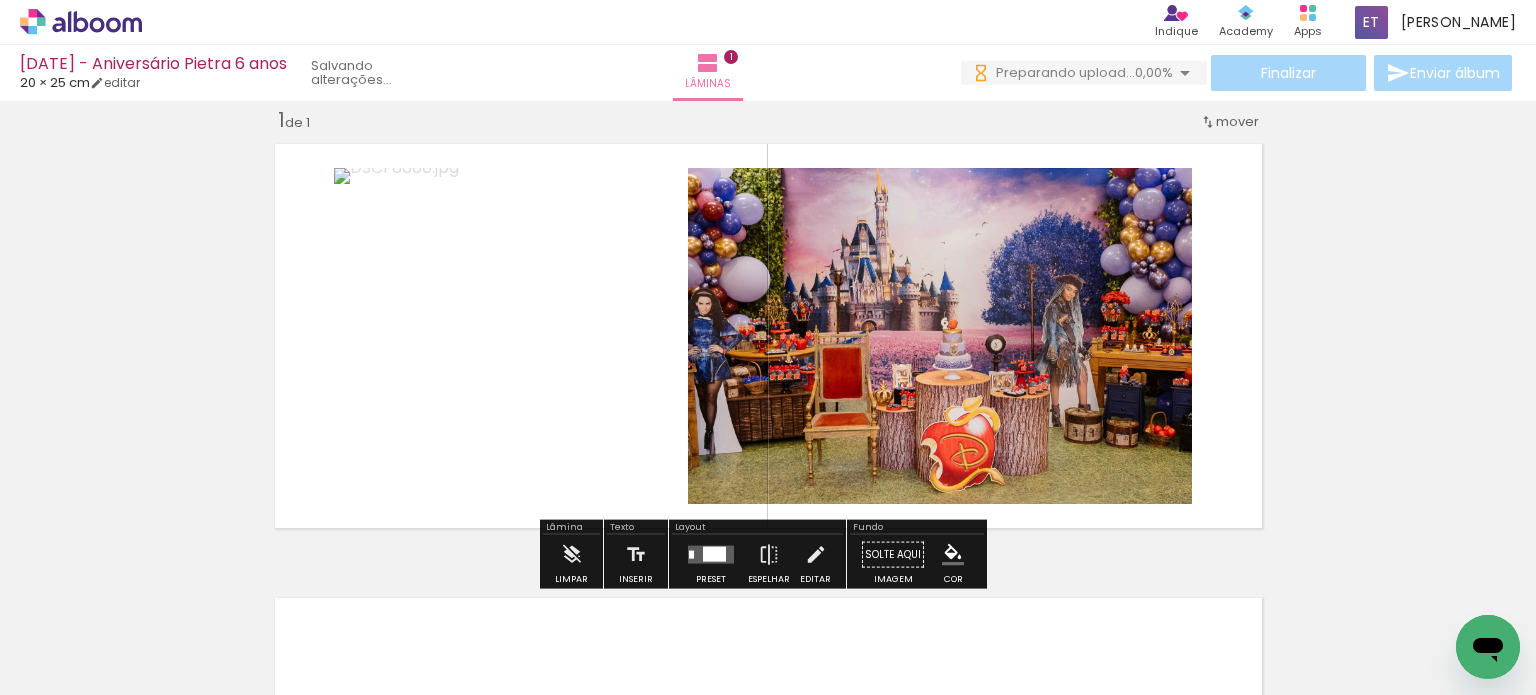 scroll, scrollTop: 0, scrollLeft: 0, axis: both 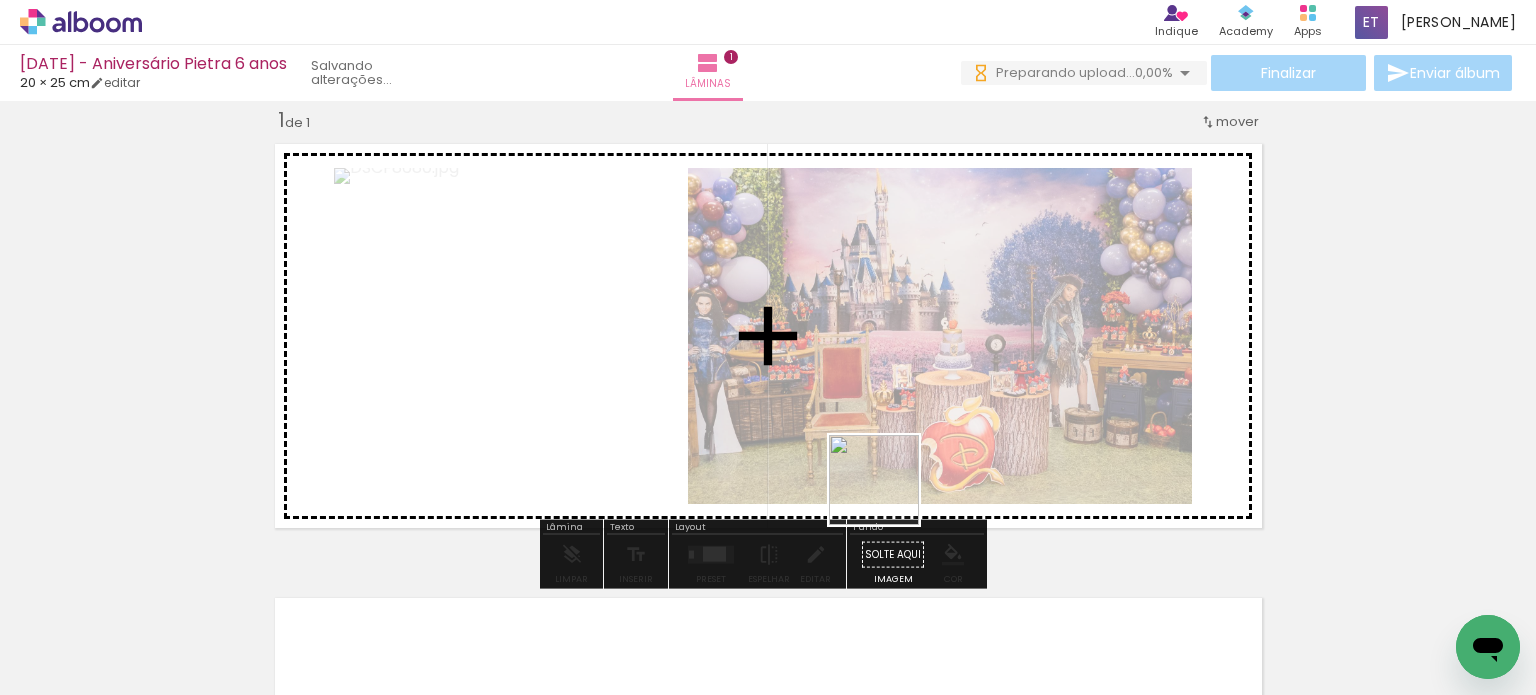 drag, startPoint x: 990, startPoint y: 641, endPoint x: 888, endPoint y: 493, distance: 179.74426 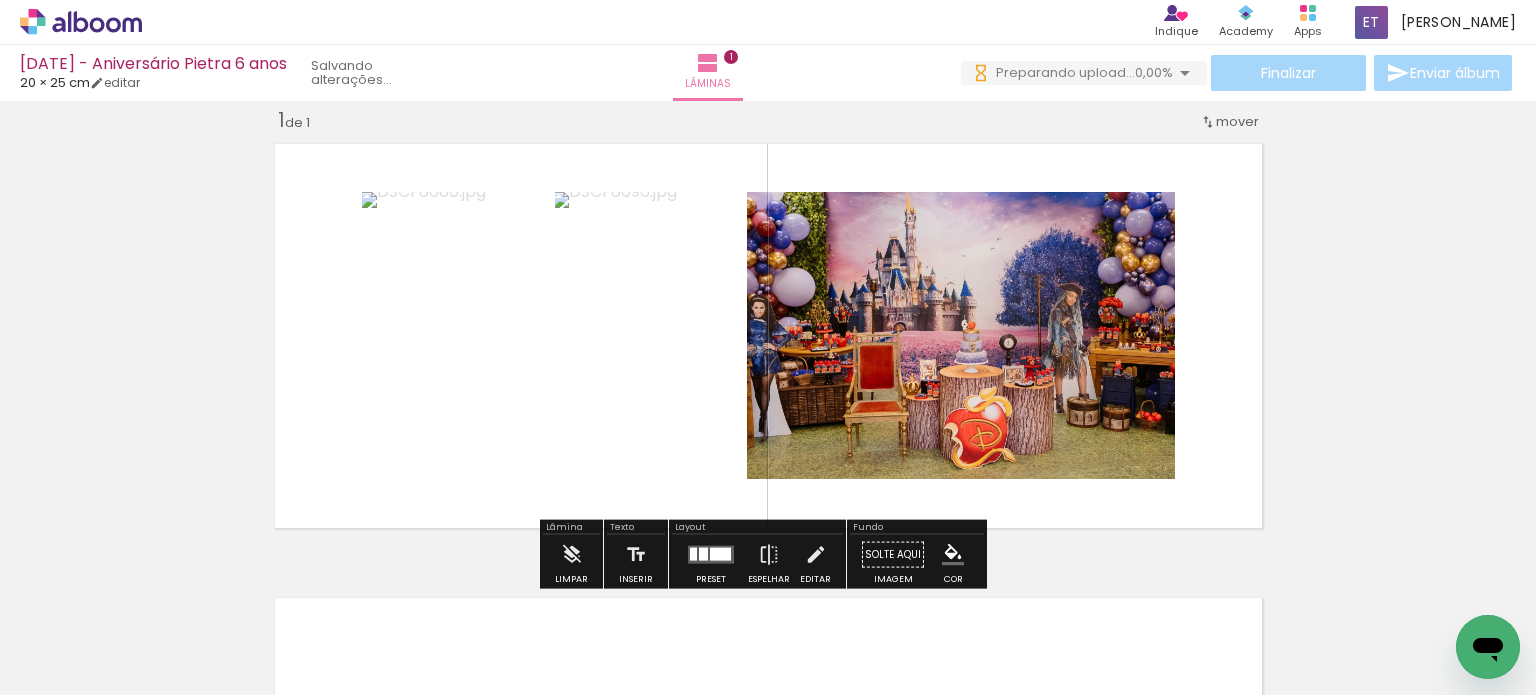 scroll, scrollTop: 0, scrollLeft: 0, axis: both 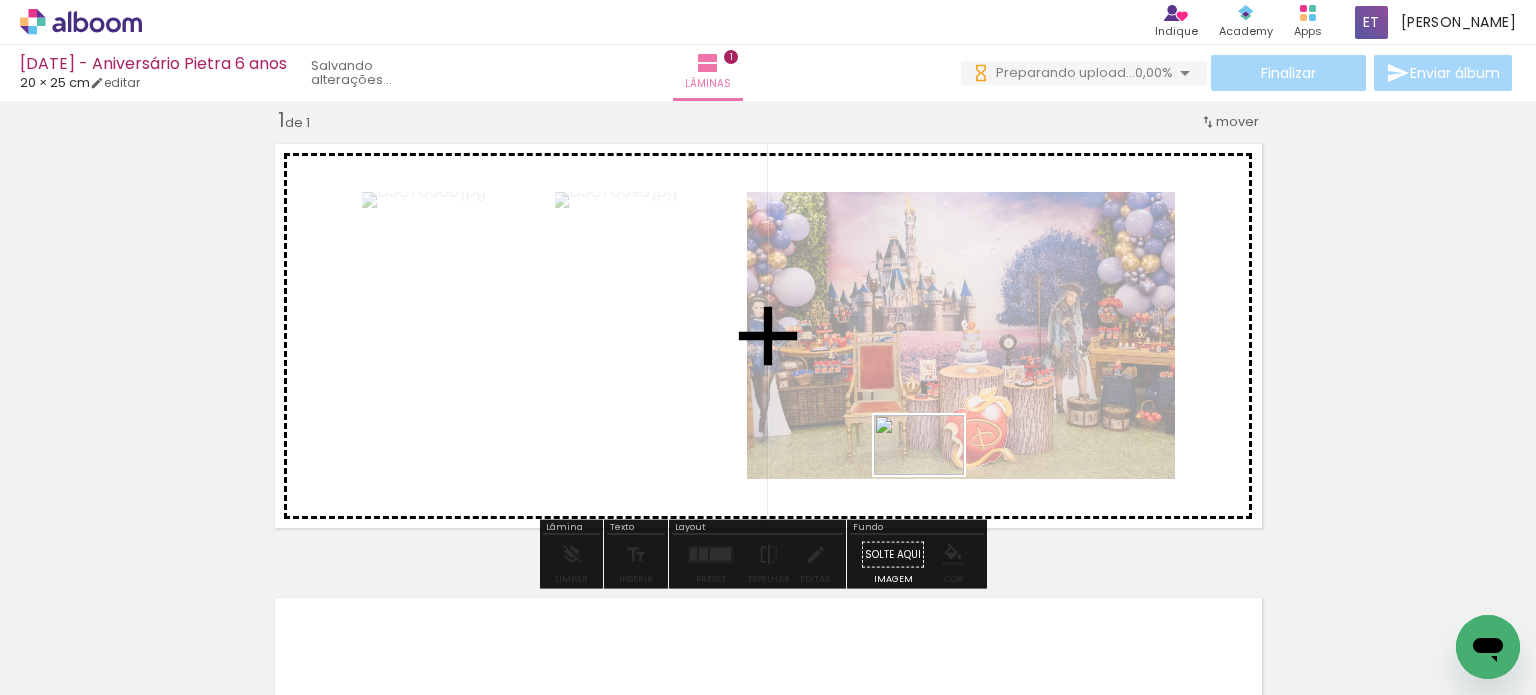 drag, startPoint x: 882, startPoint y: 643, endPoint x: 934, endPoint y: 475, distance: 175.86359 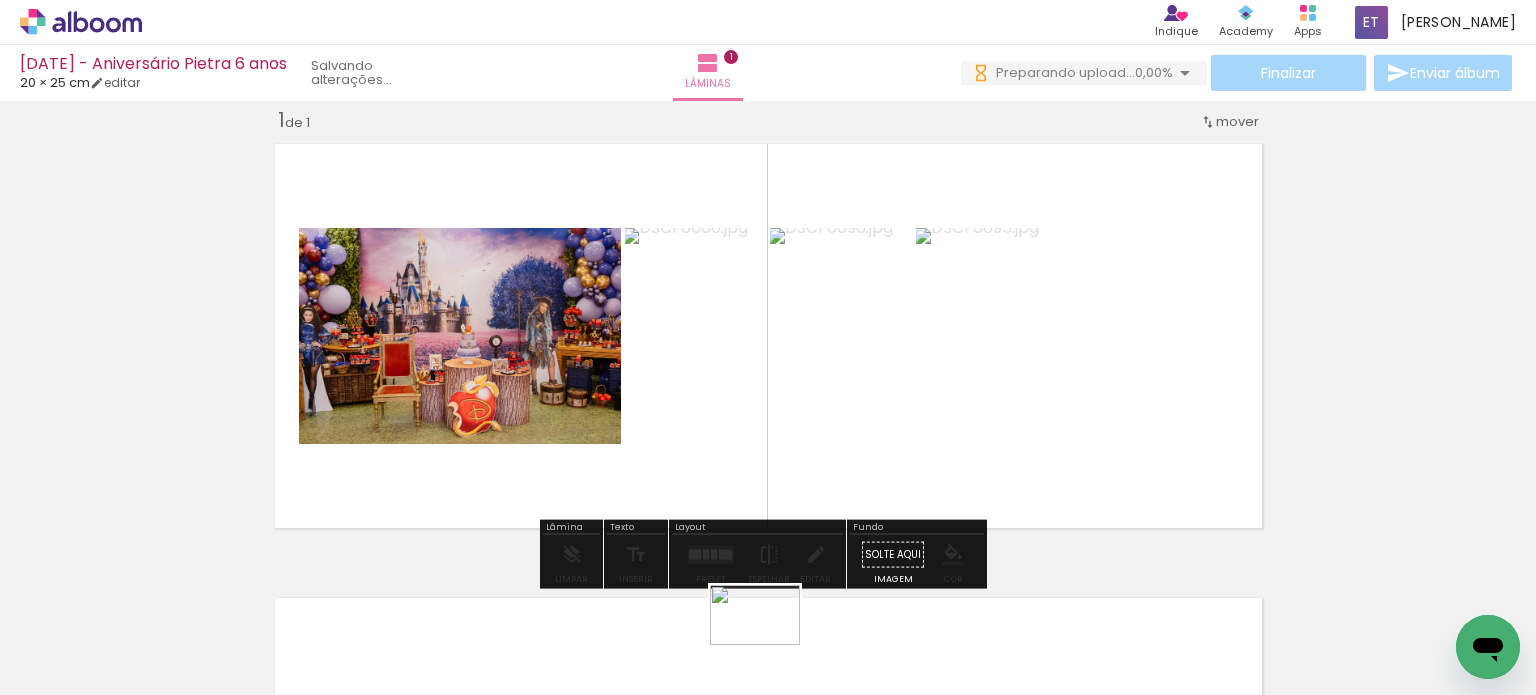 drag, startPoint x: 740, startPoint y: 650, endPoint x: 770, endPoint y: 645, distance: 30.413813 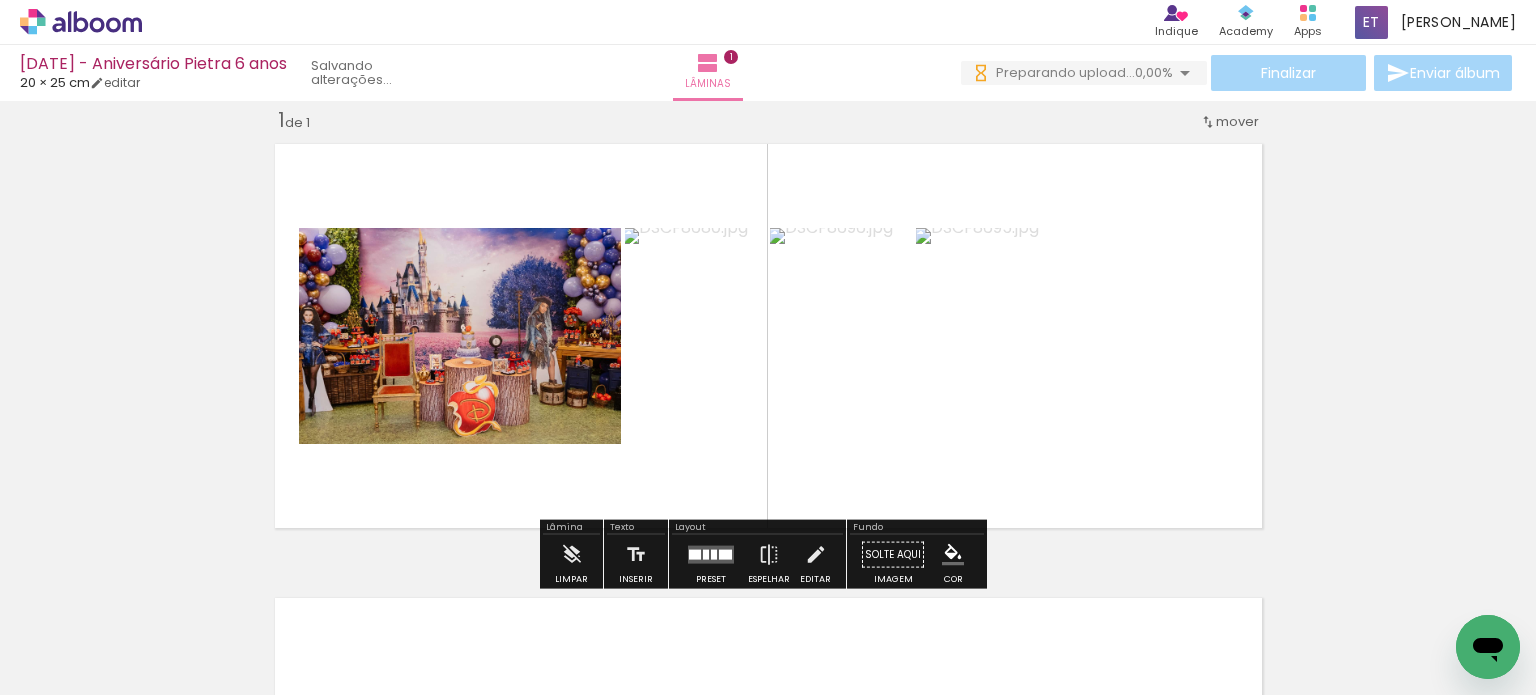 scroll, scrollTop: 0, scrollLeft: 0, axis: both 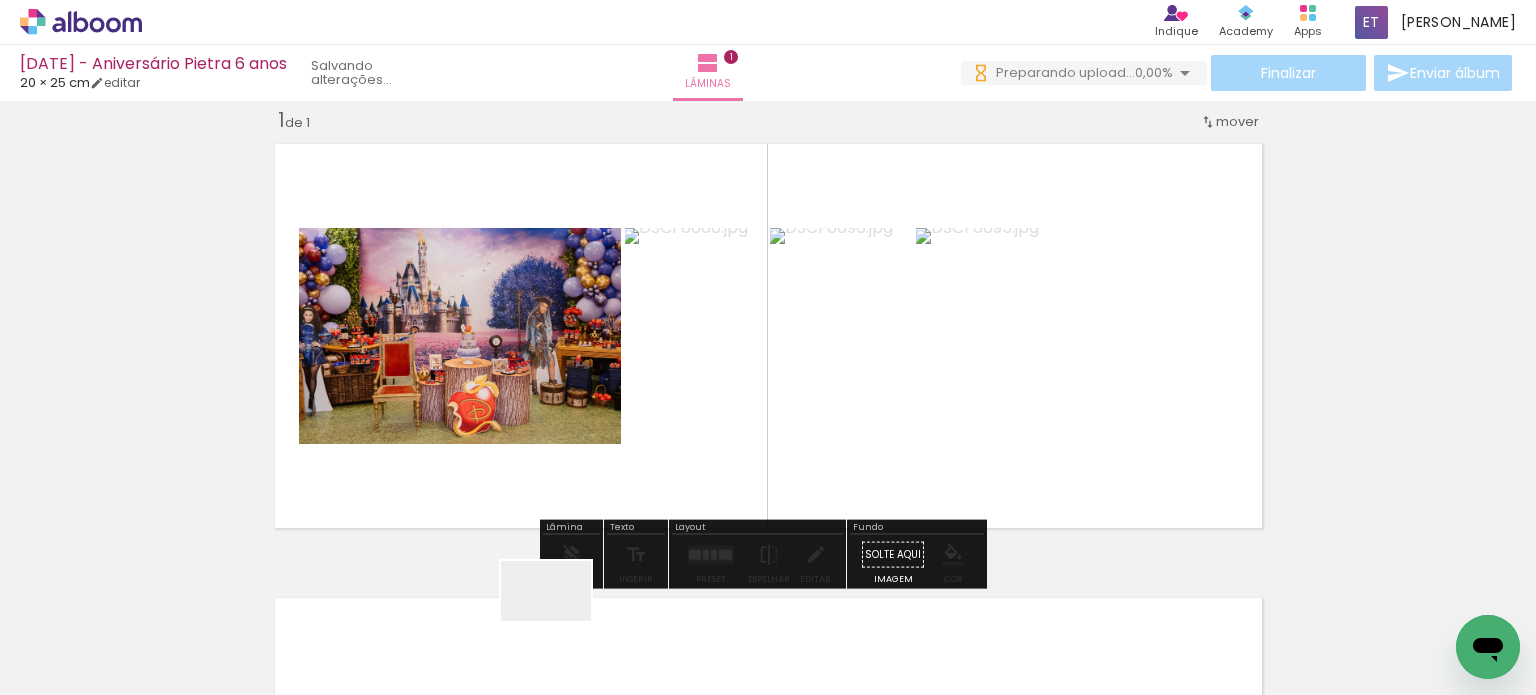 drag, startPoint x: 560, startPoint y: 651, endPoint x: 579, endPoint y: 486, distance: 166.09033 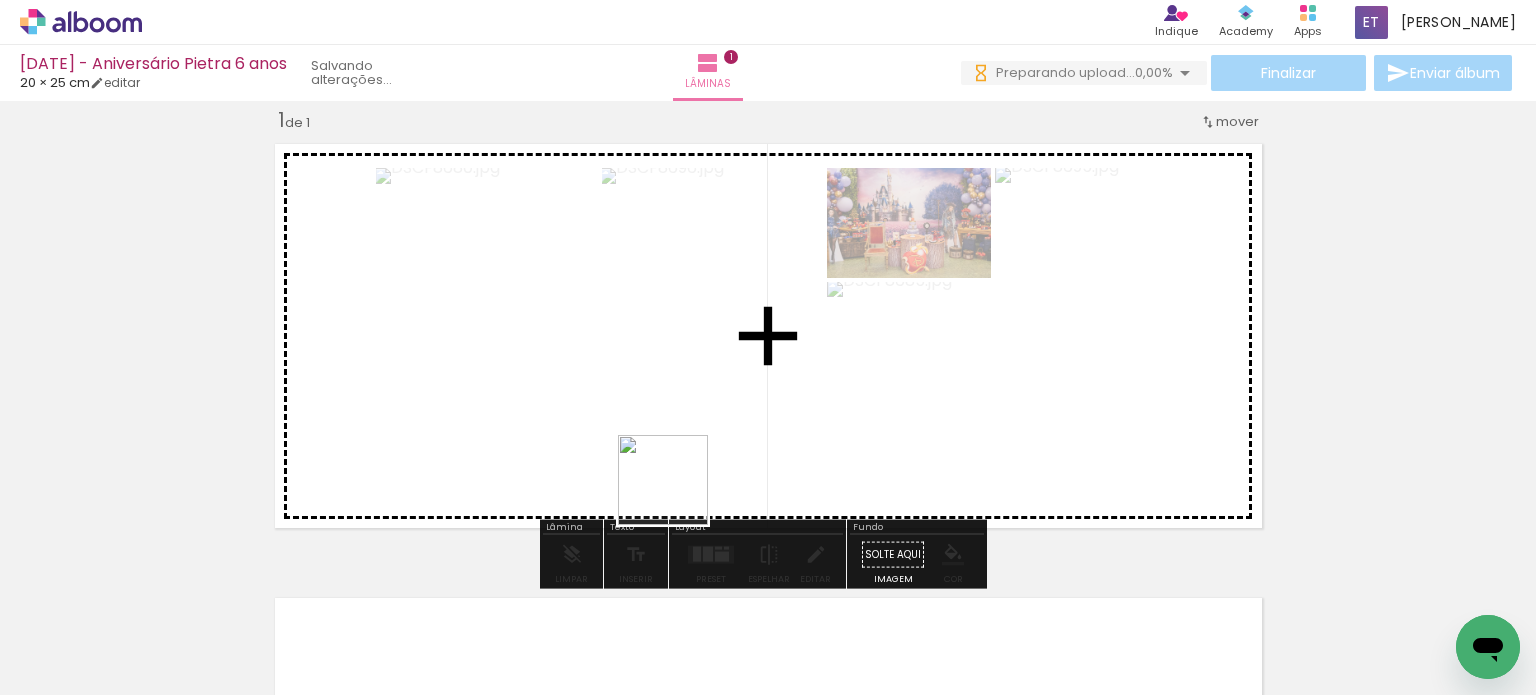 drag, startPoint x: 658, startPoint y: 607, endPoint x: 684, endPoint y: 455, distance: 154.20766 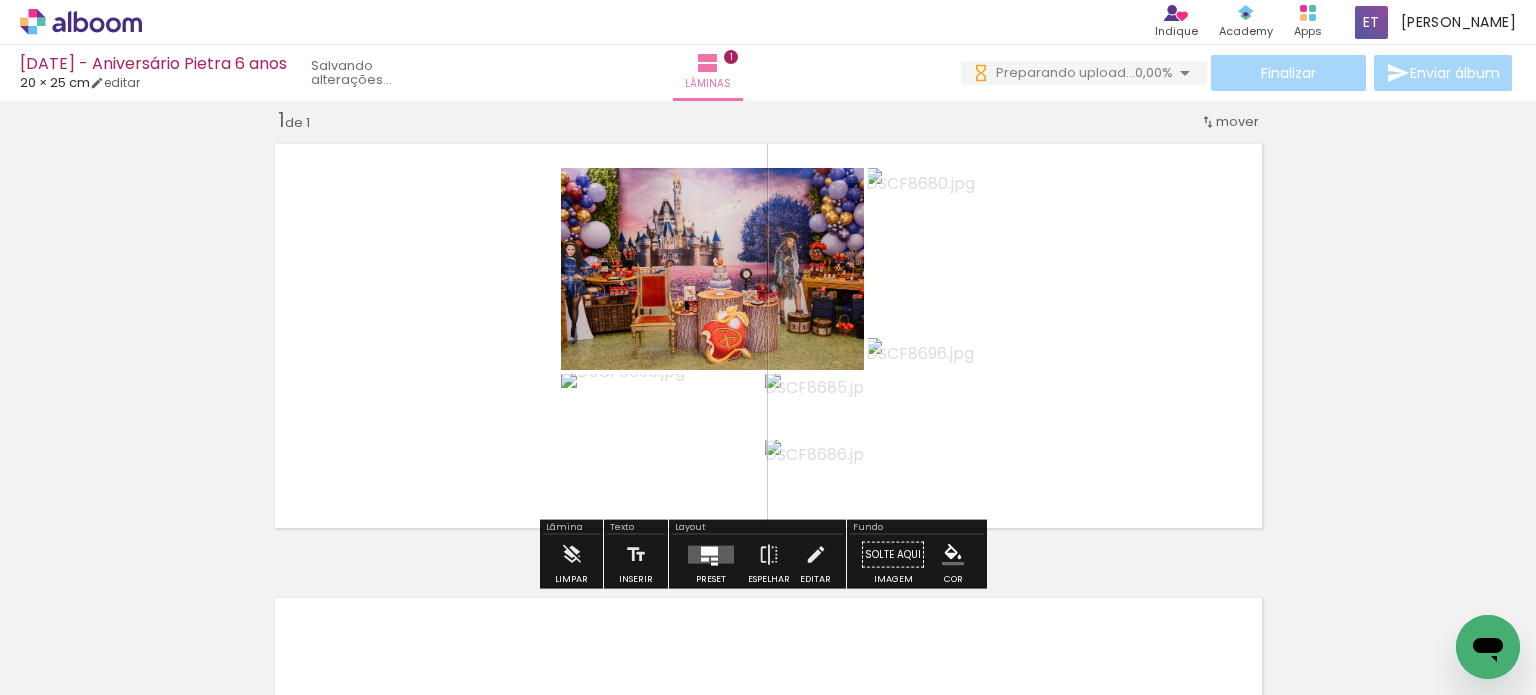 scroll, scrollTop: 0, scrollLeft: 0, axis: both 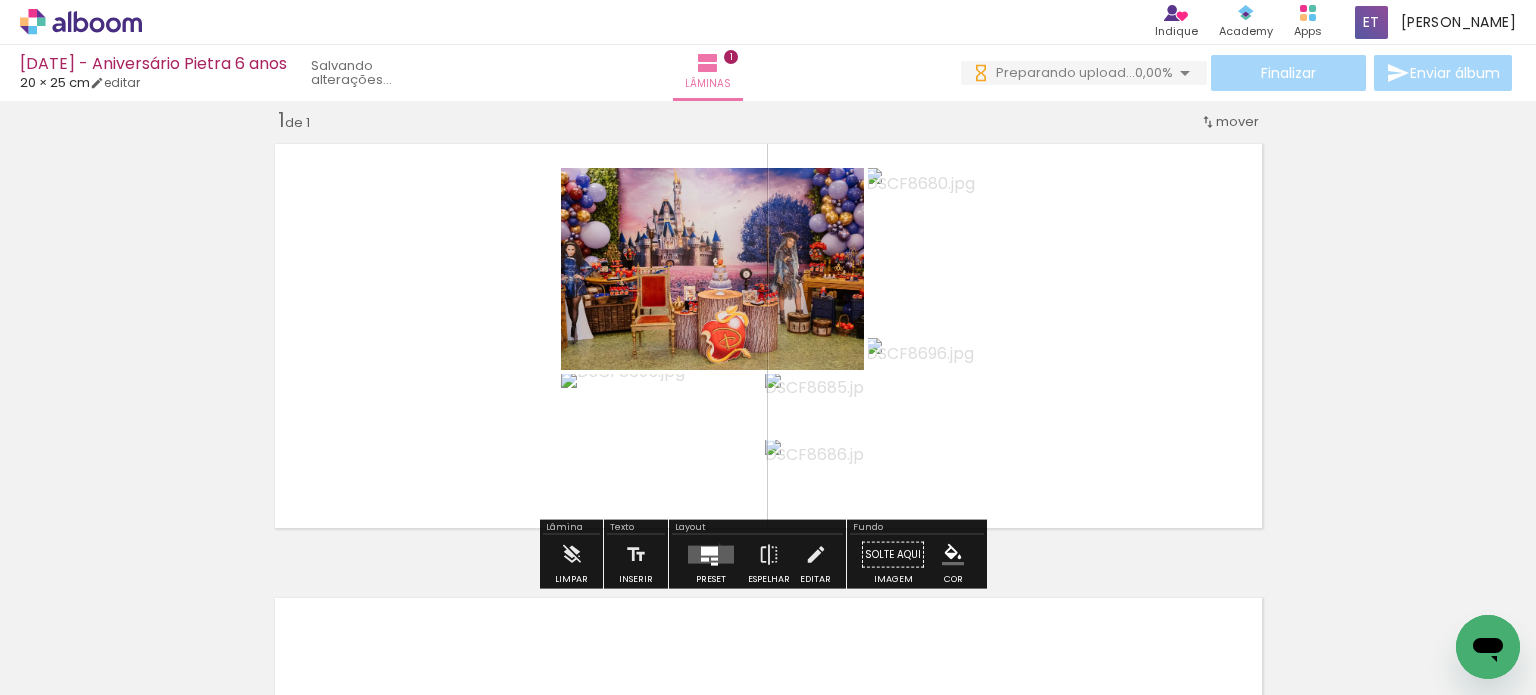 click at bounding box center (711, 555) 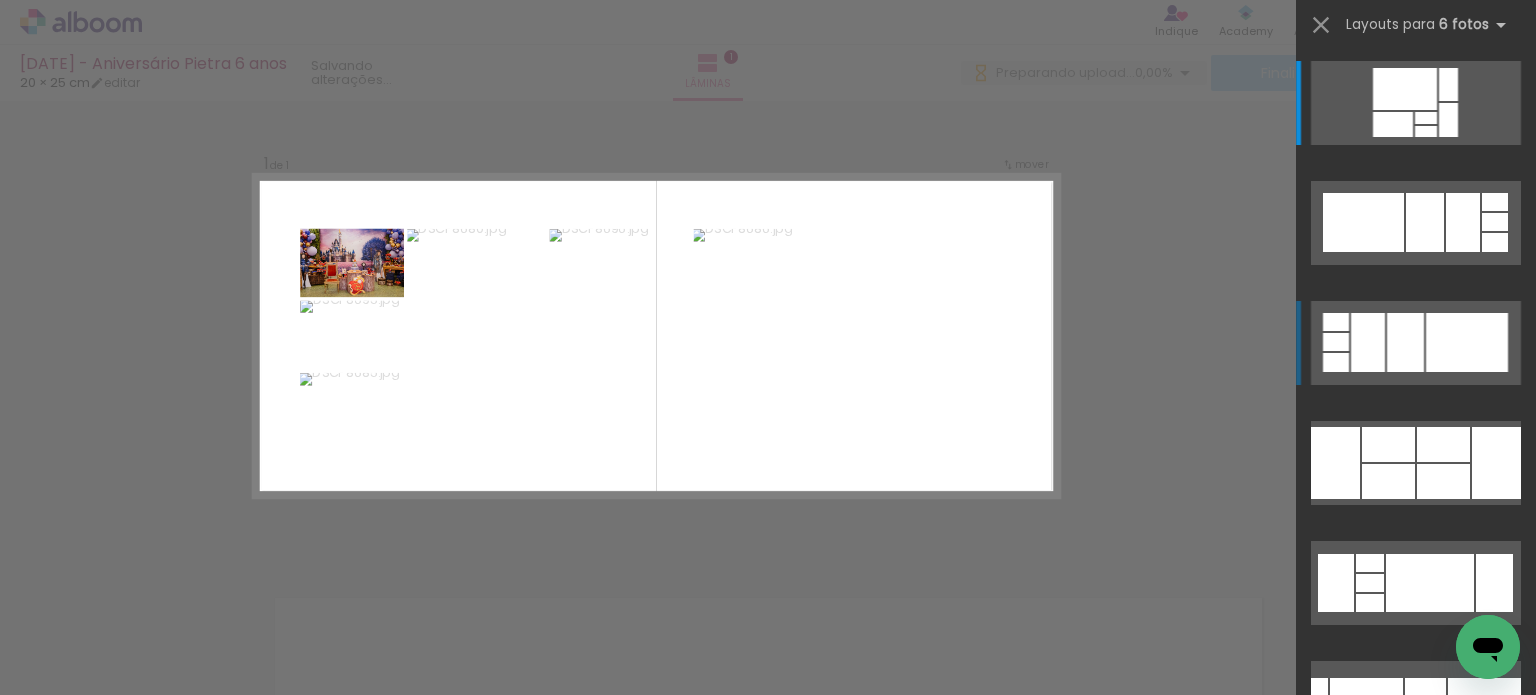 scroll, scrollTop: 0, scrollLeft: 0, axis: both 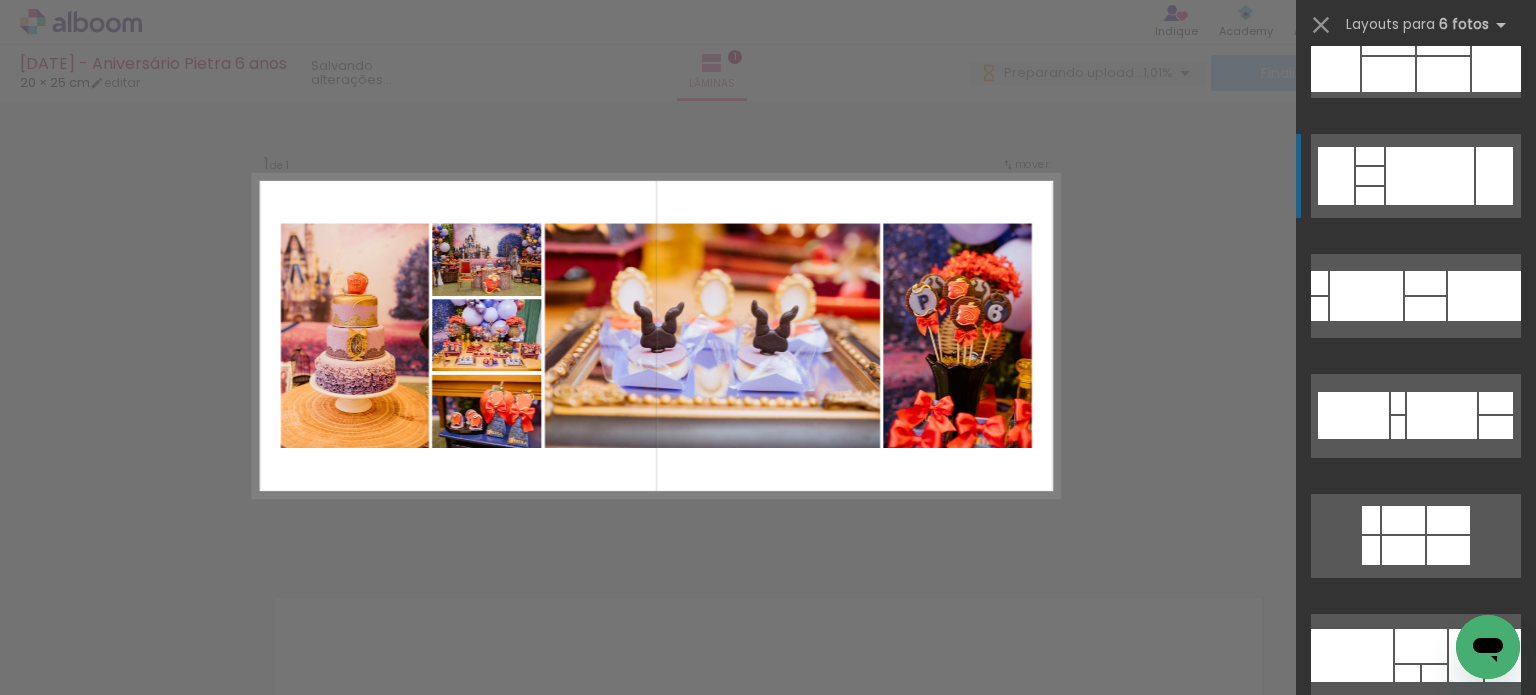 click at bounding box center [1405, -65] 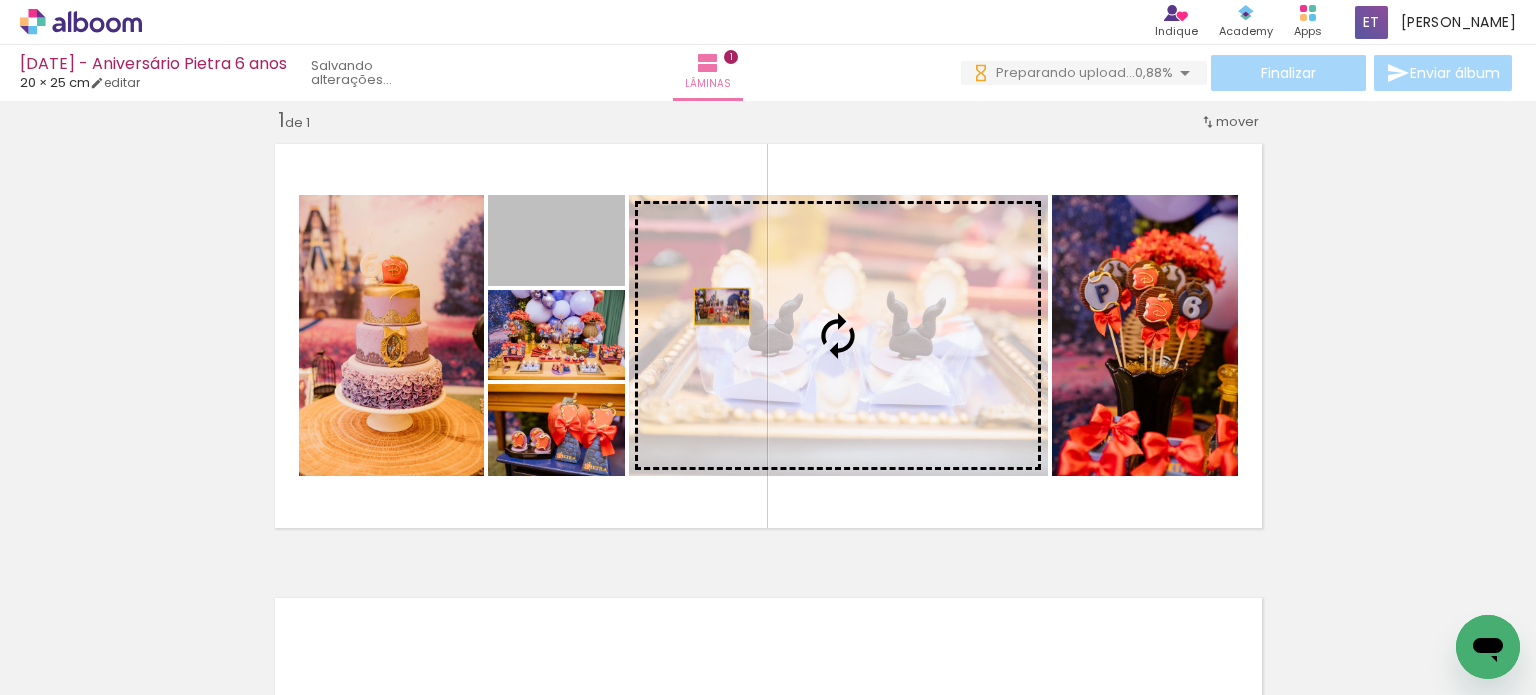 drag, startPoint x: 570, startPoint y: 235, endPoint x: 806, endPoint y: 332, distance: 255.15681 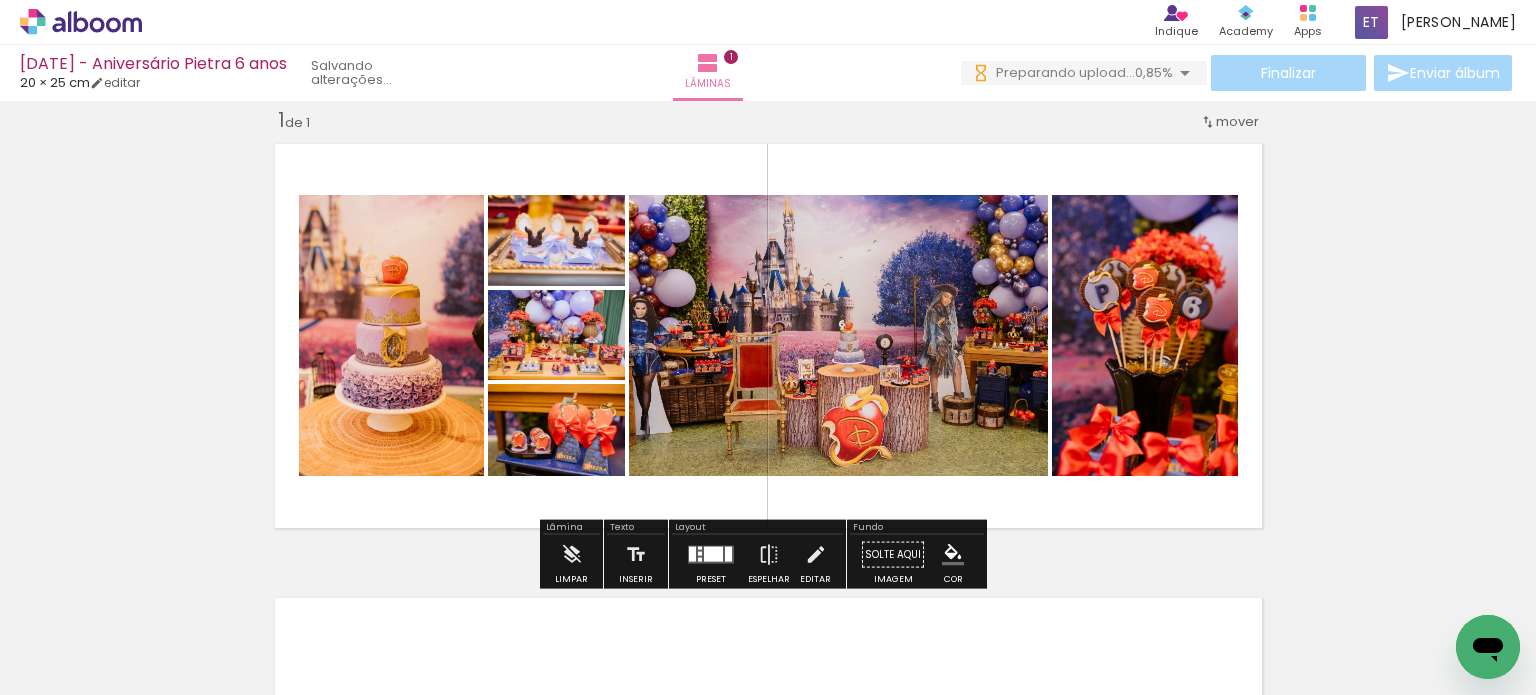 scroll, scrollTop: 0, scrollLeft: 0, axis: both 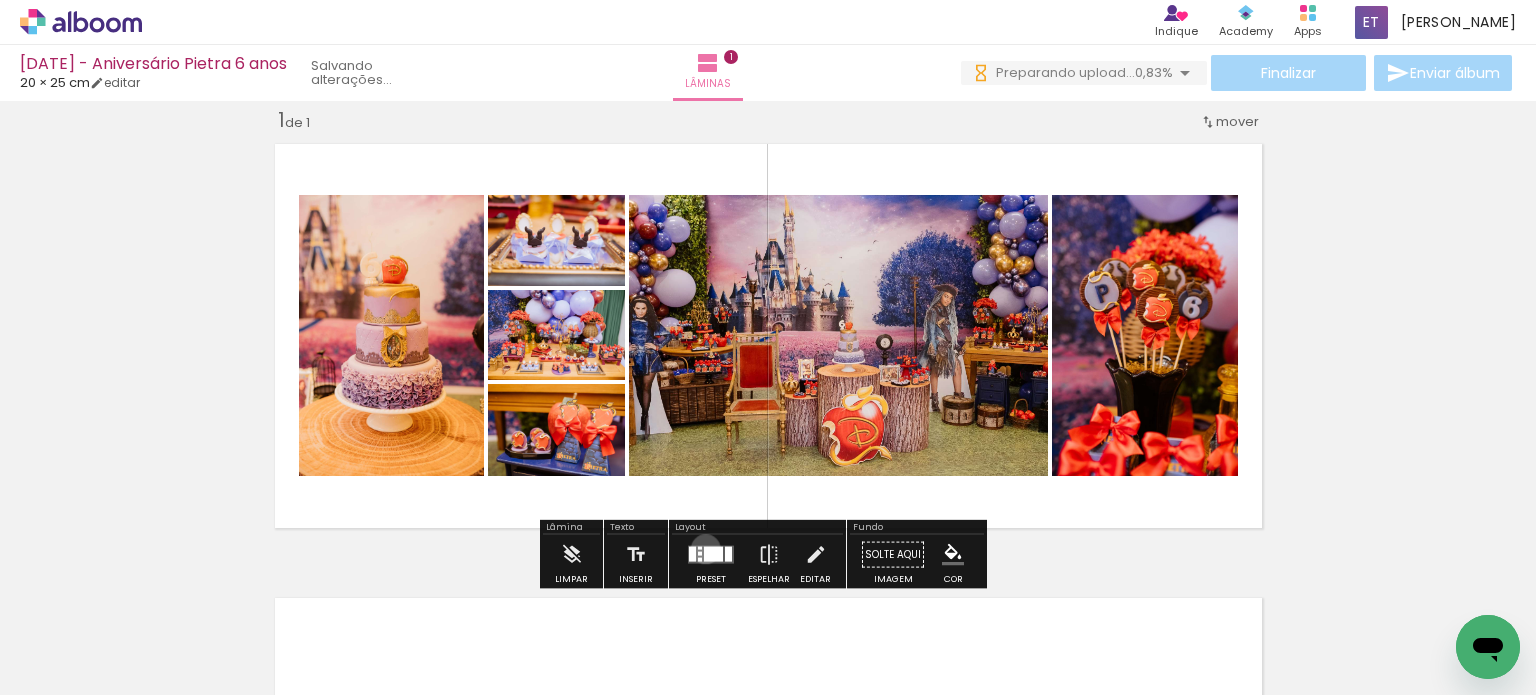 click at bounding box center (713, 554) 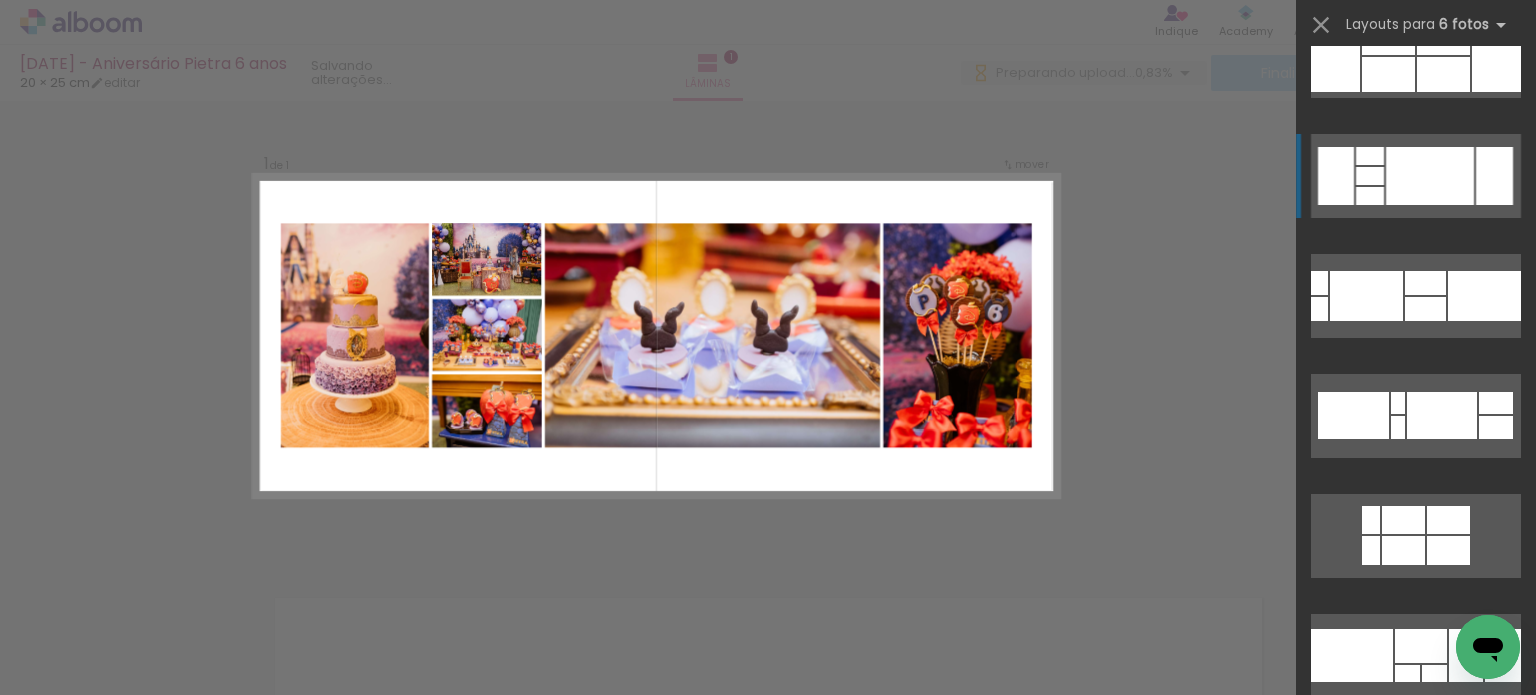 scroll, scrollTop: 480, scrollLeft: 0, axis: vertical 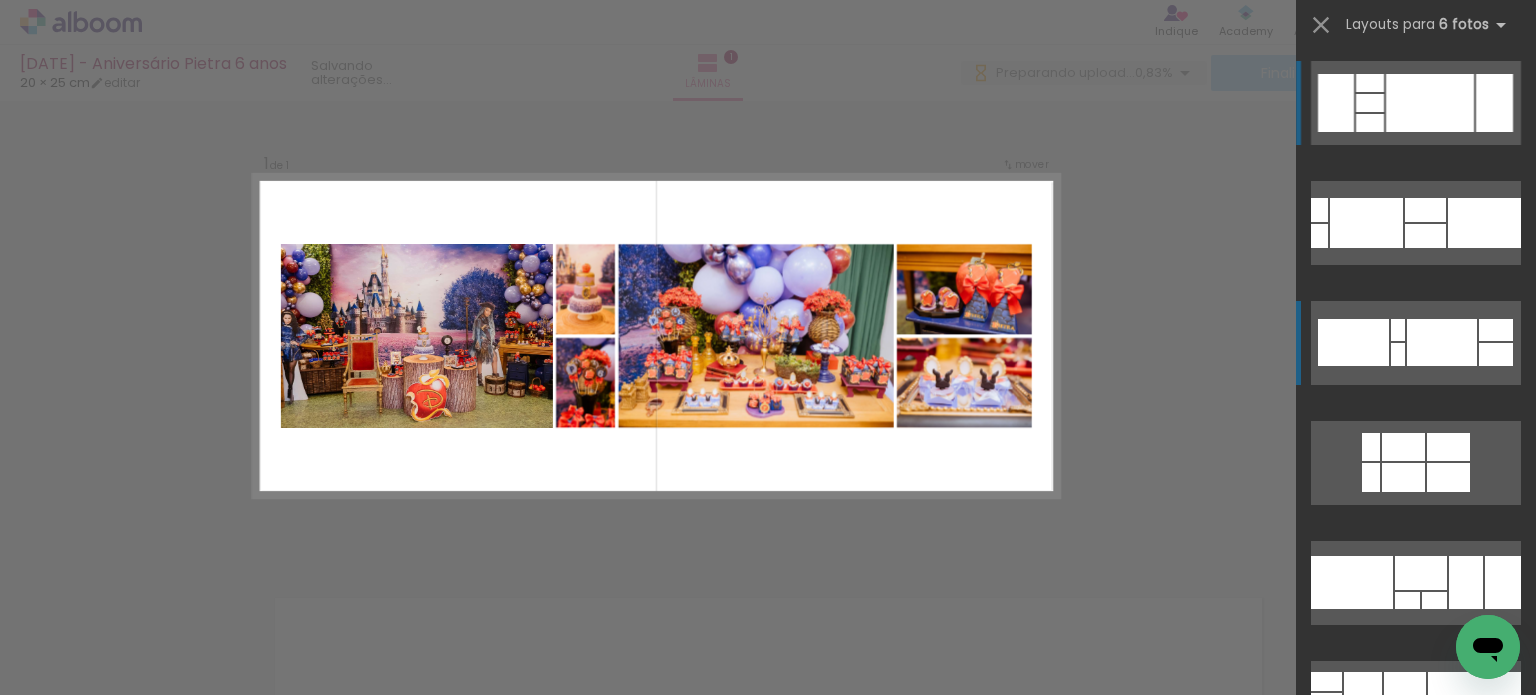 click at bounding box center [1425, 210] 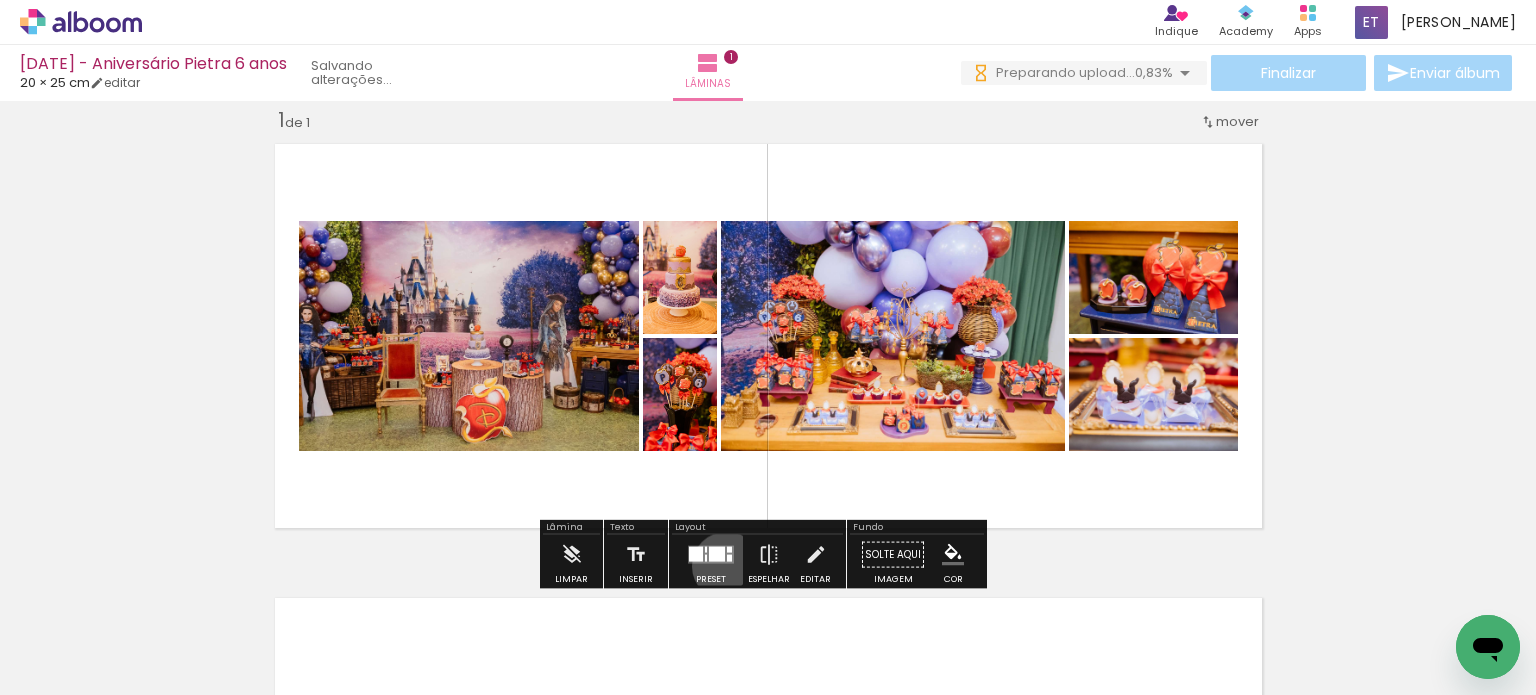 click at bounding box center (711, 555) 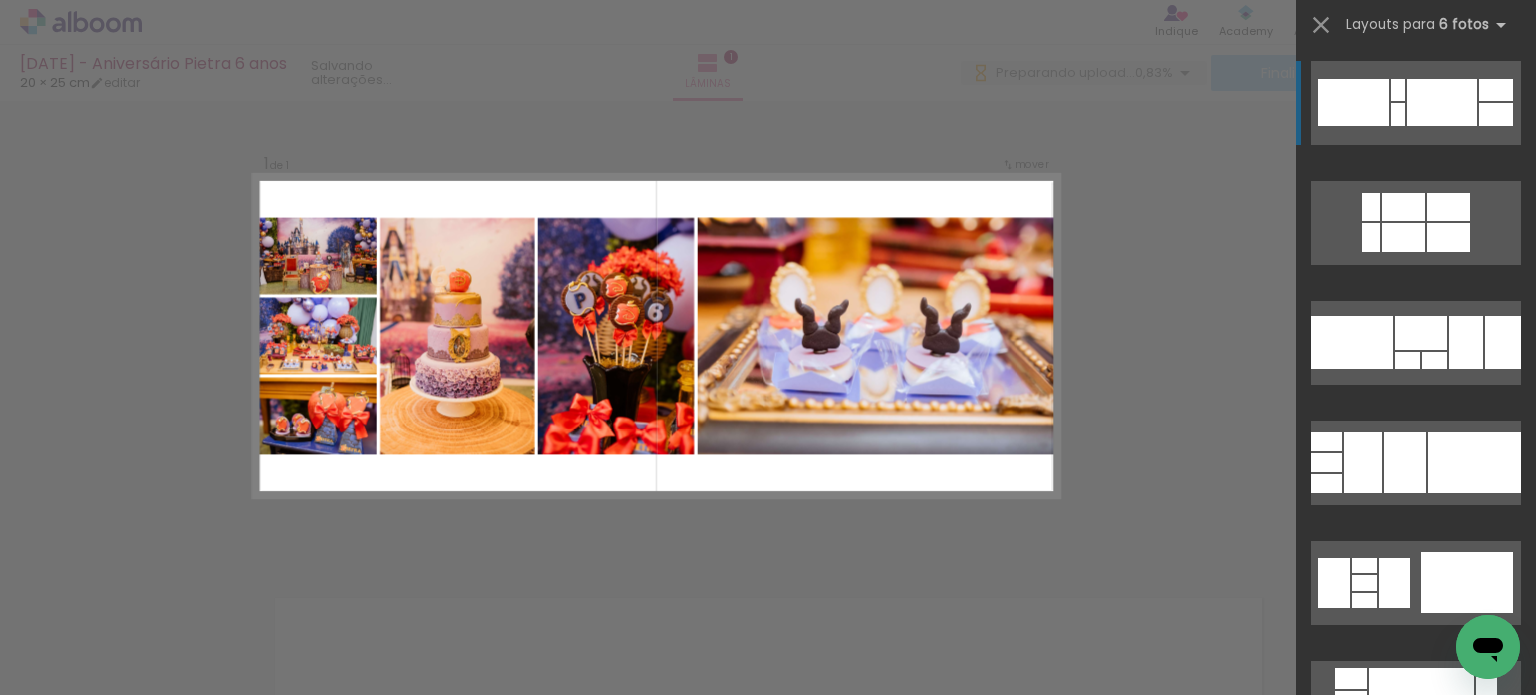 scroll, scrollTop: 1287, scrollLeft: 0, axis: vertical 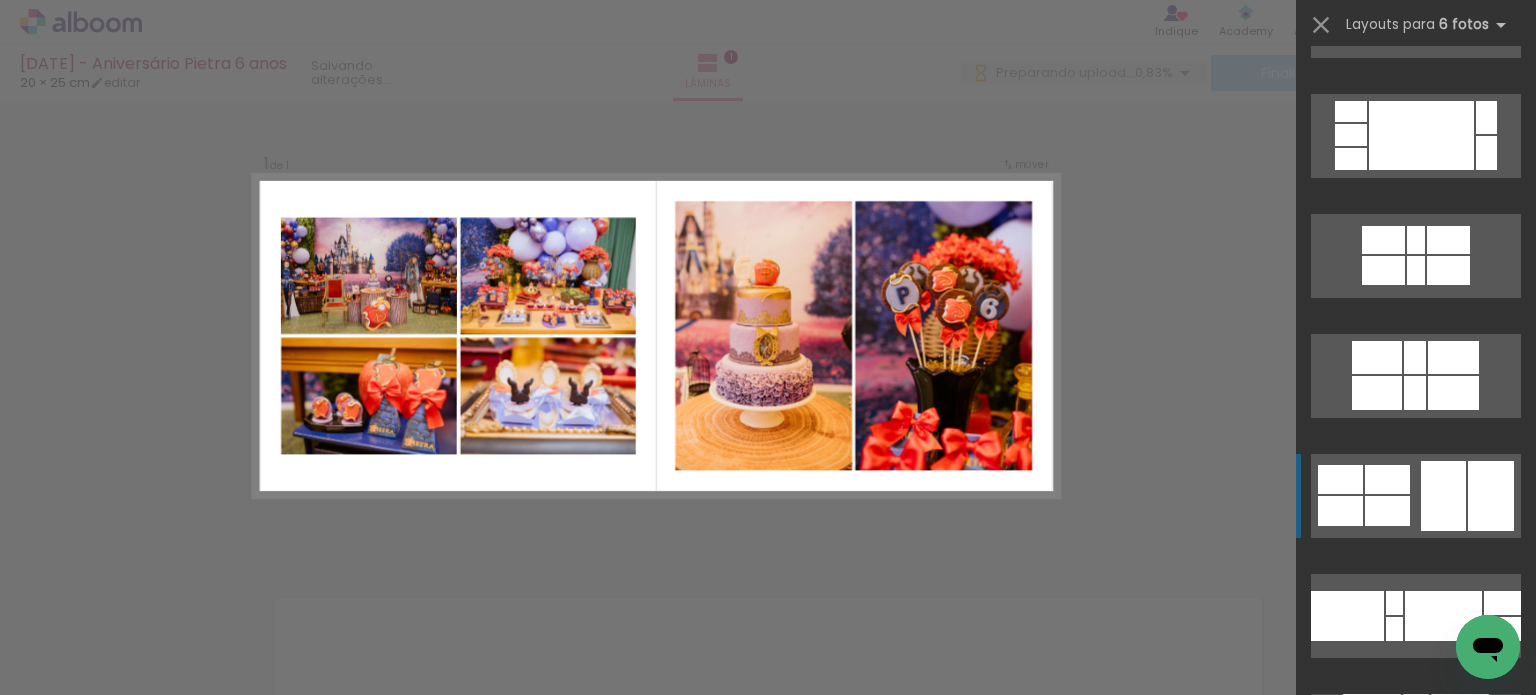 click at bounding box center [1453, 357] 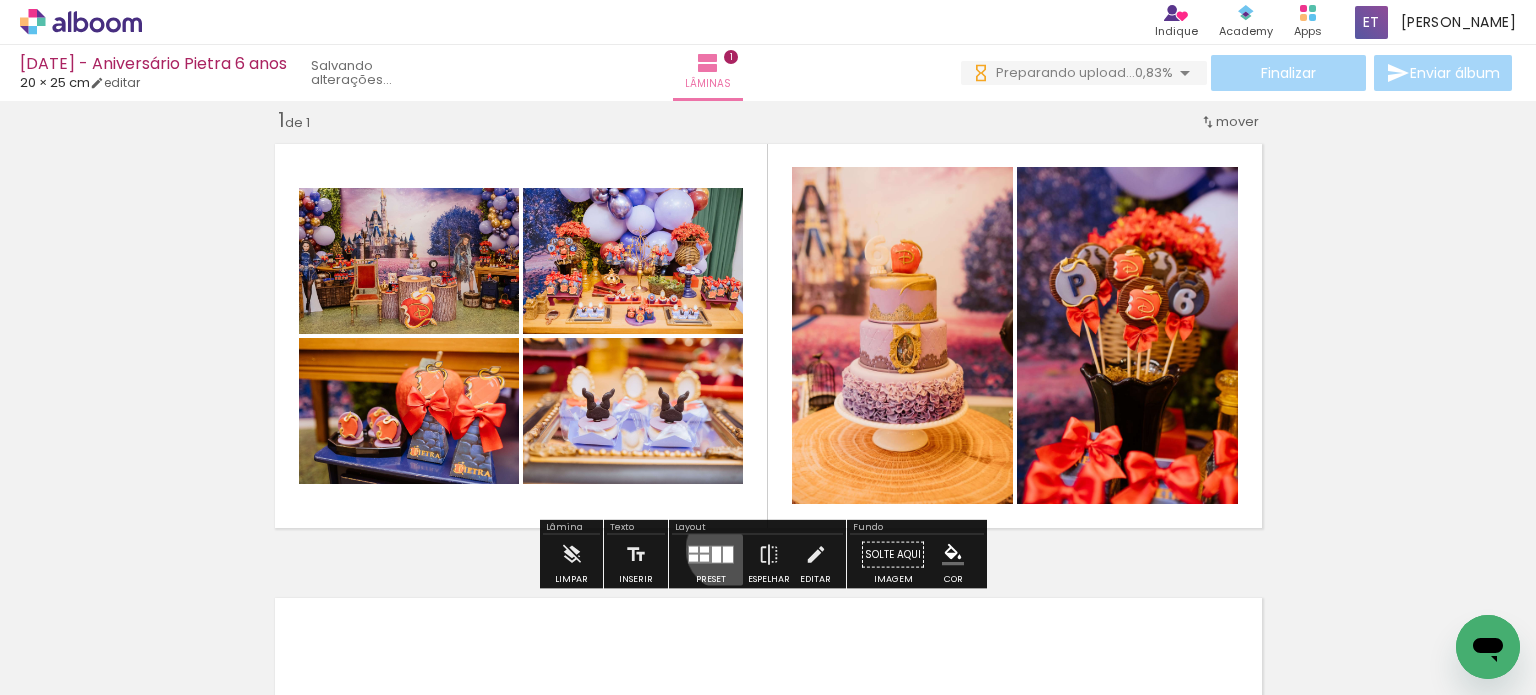 click at bounding box center (728, 555) 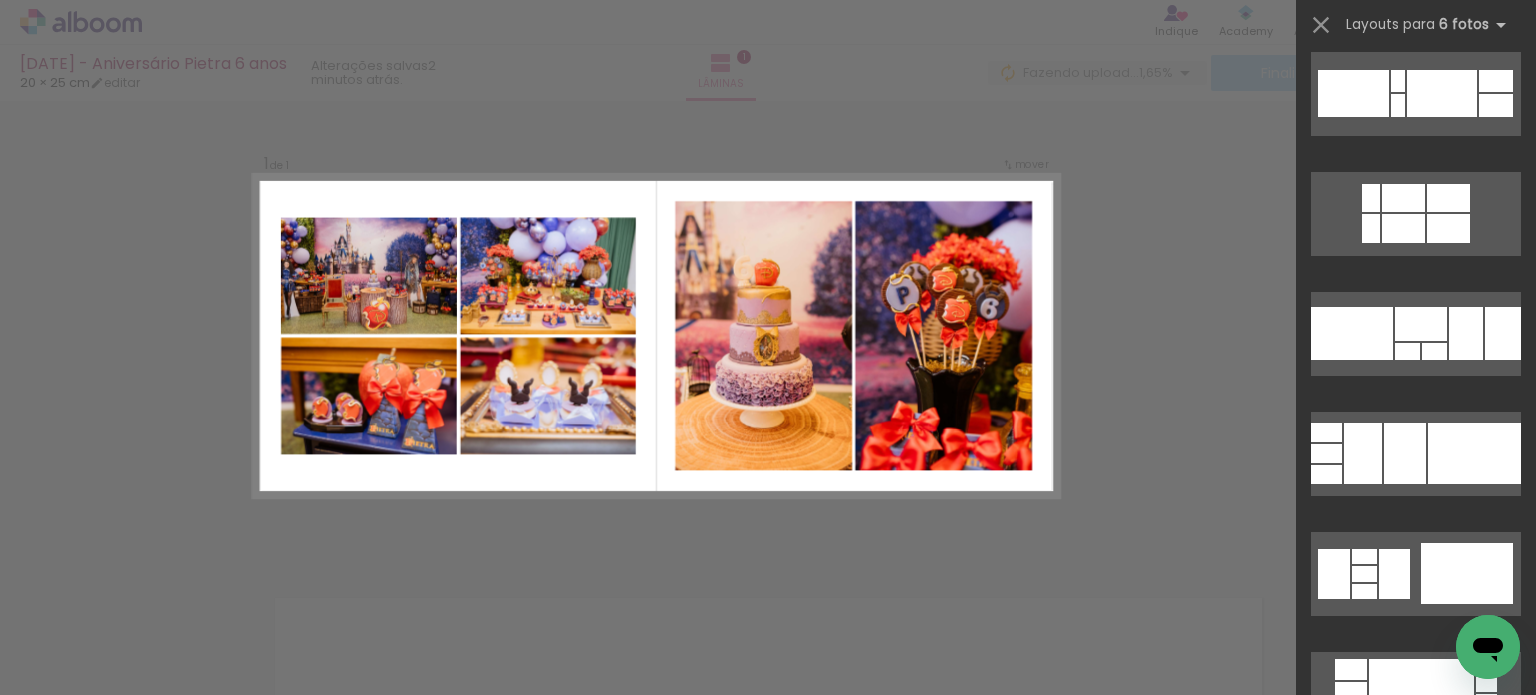 scroll, scrollTop: 676, scrollLeft: 0, axis: vertical 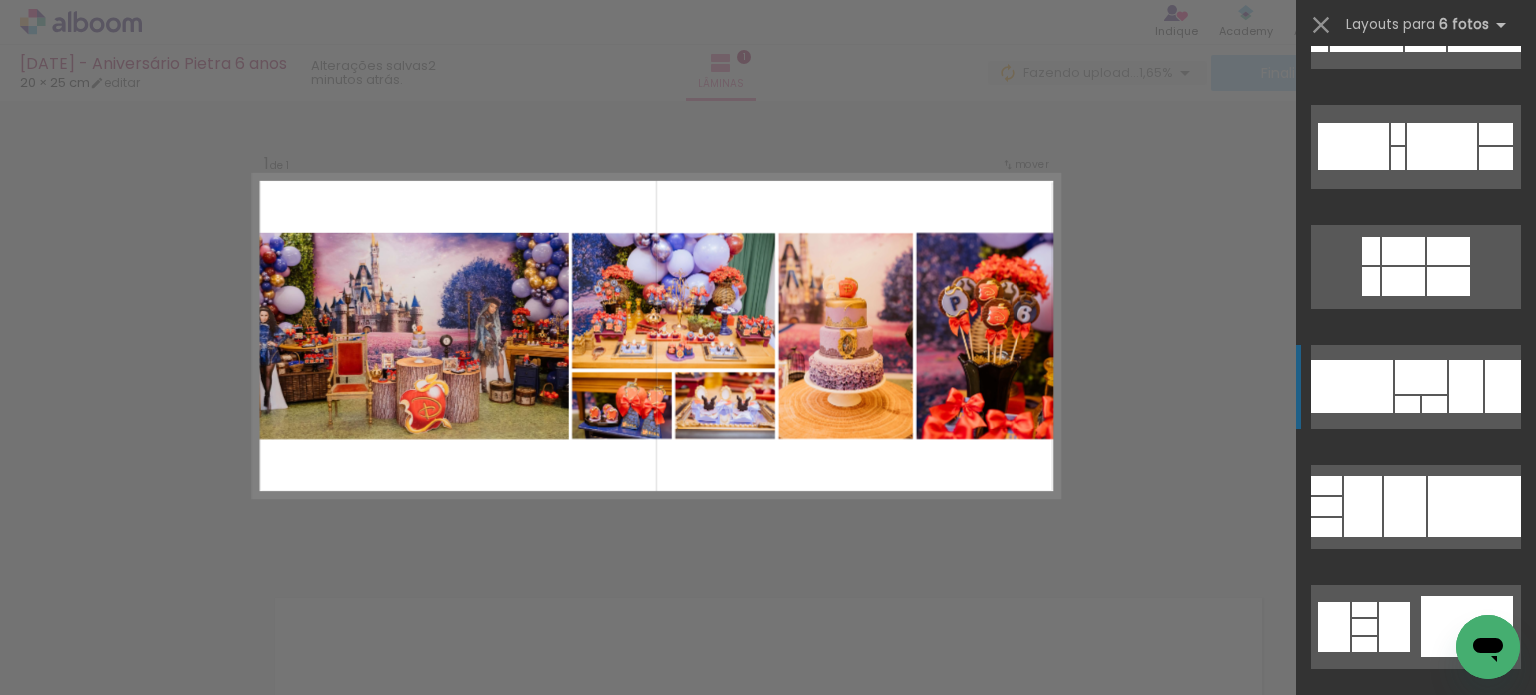 click at bounding box center (1425, -454) 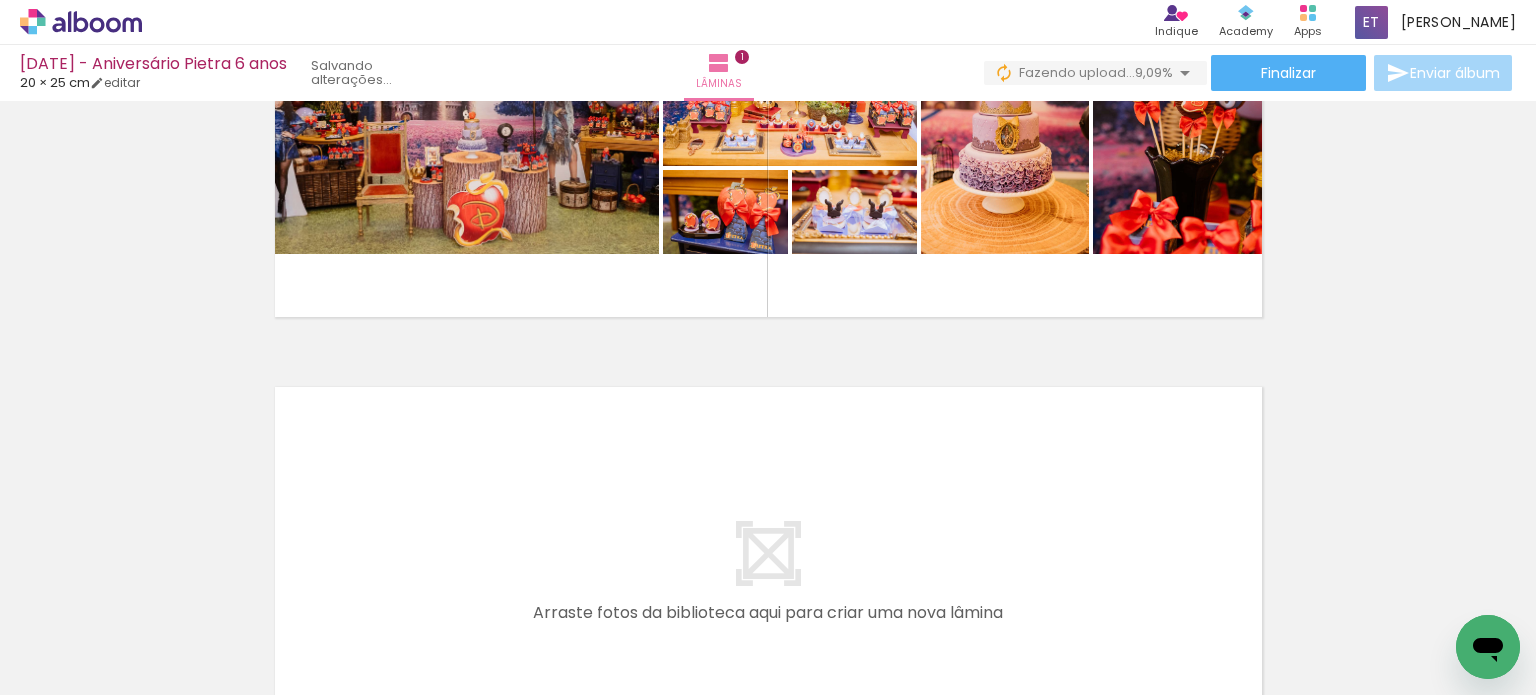 scroll, scrollTop: 262, scrollLeft: 0, axis: vertical 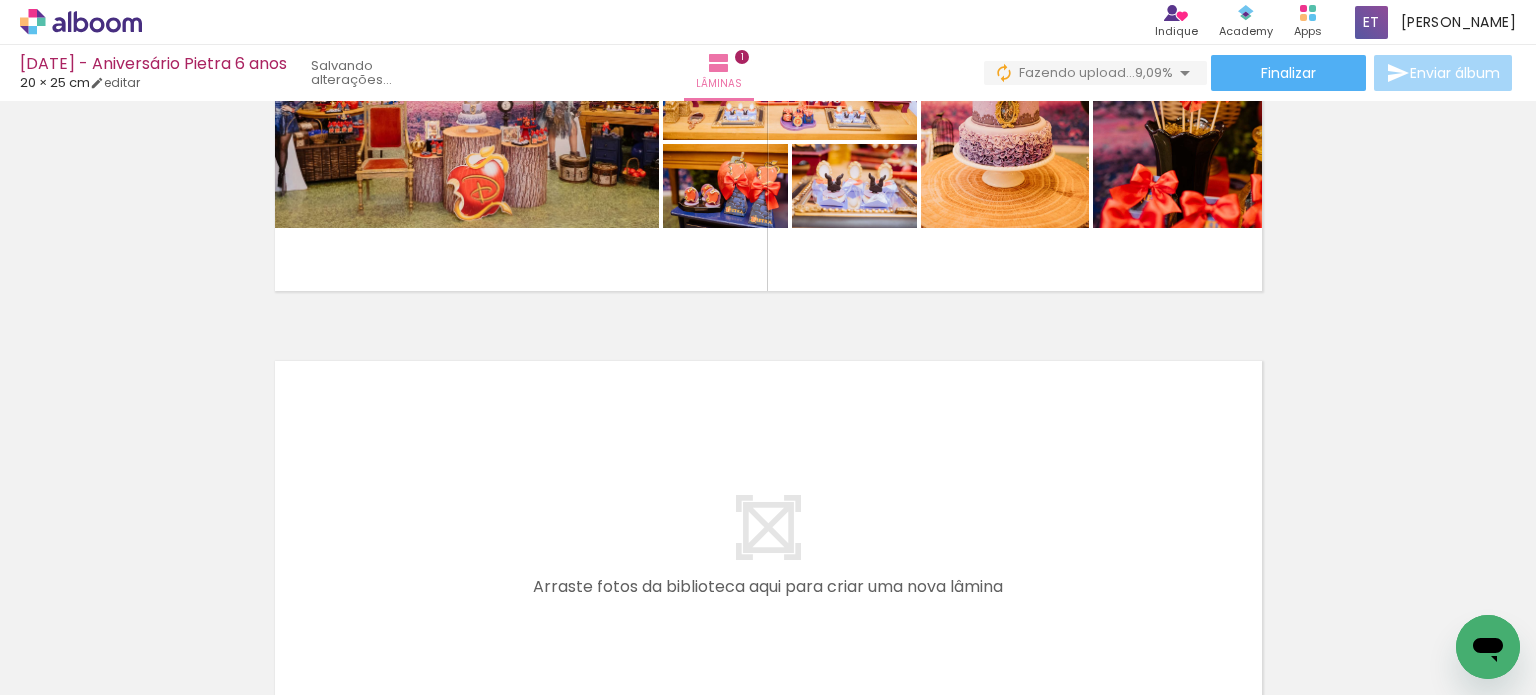 click at bounding box center (156, 587) 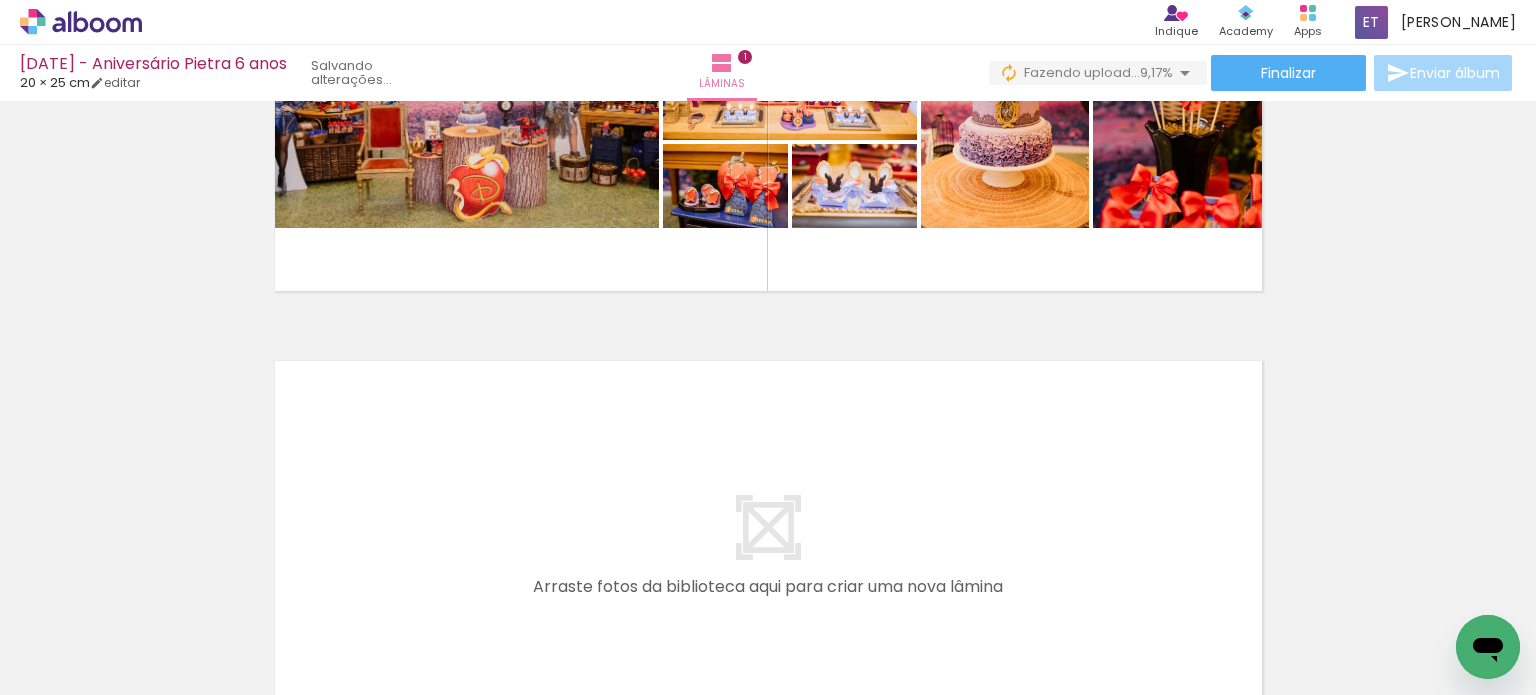click at bounding box center [156, 587] 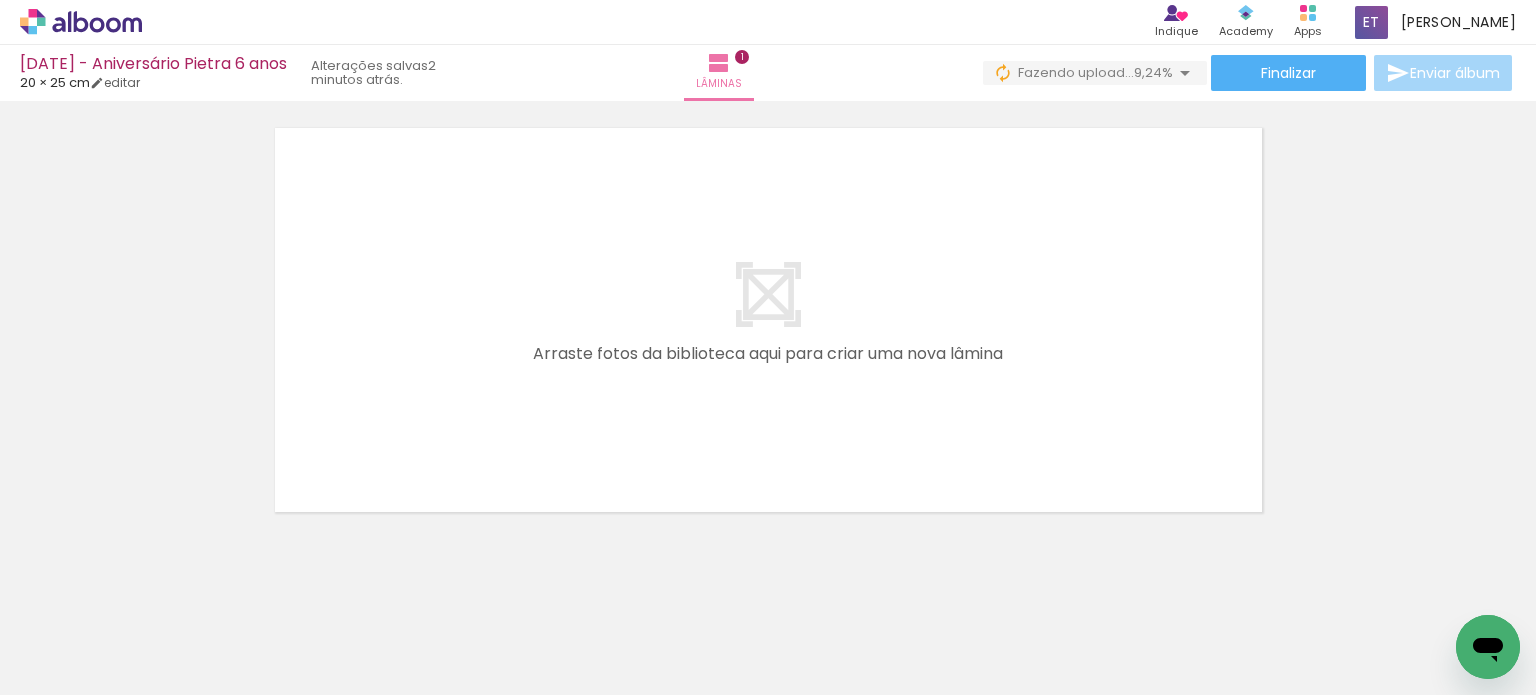 scroll, scrollTop: 516, scrollLeft: 0, axis: vertical 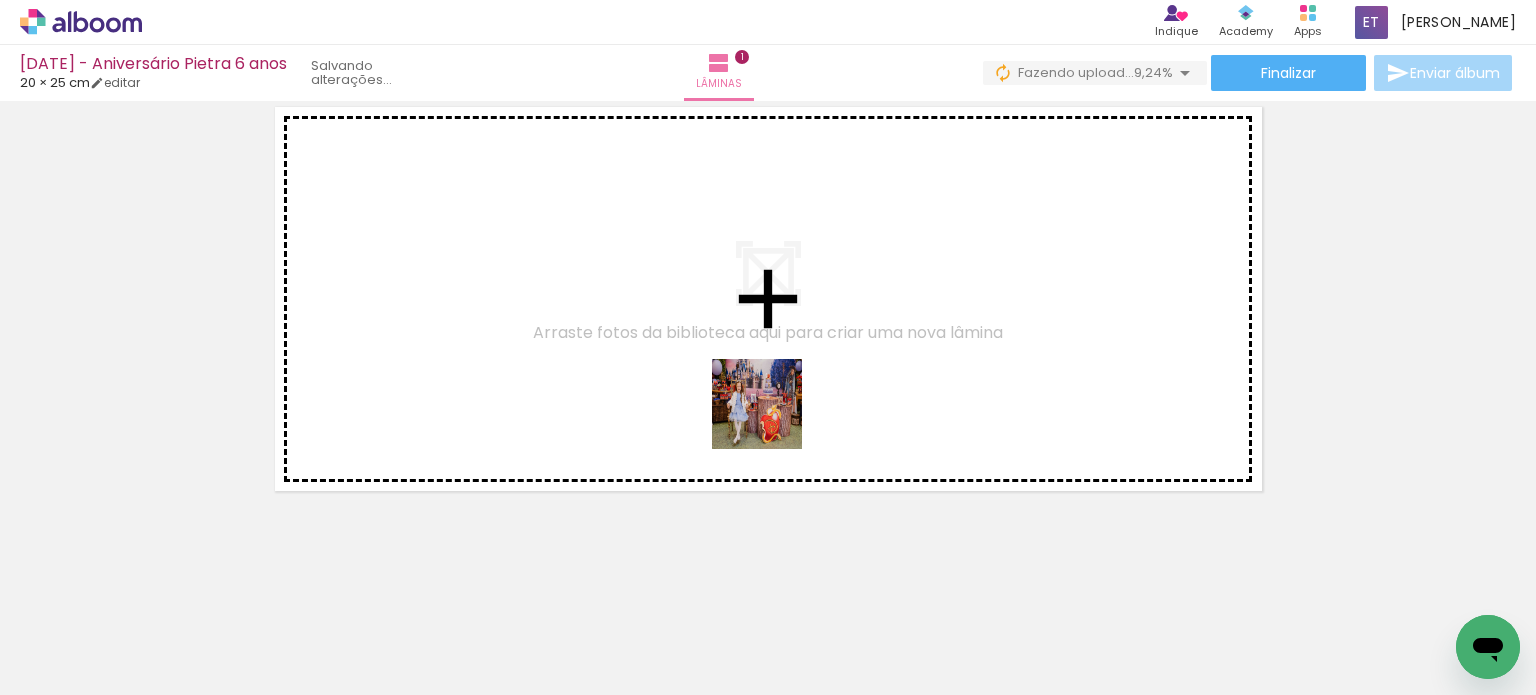 drag, startPoint x: 974, startPoint y: 625, endPoint x: 895, endPoint y: 487, distance: 159.01257 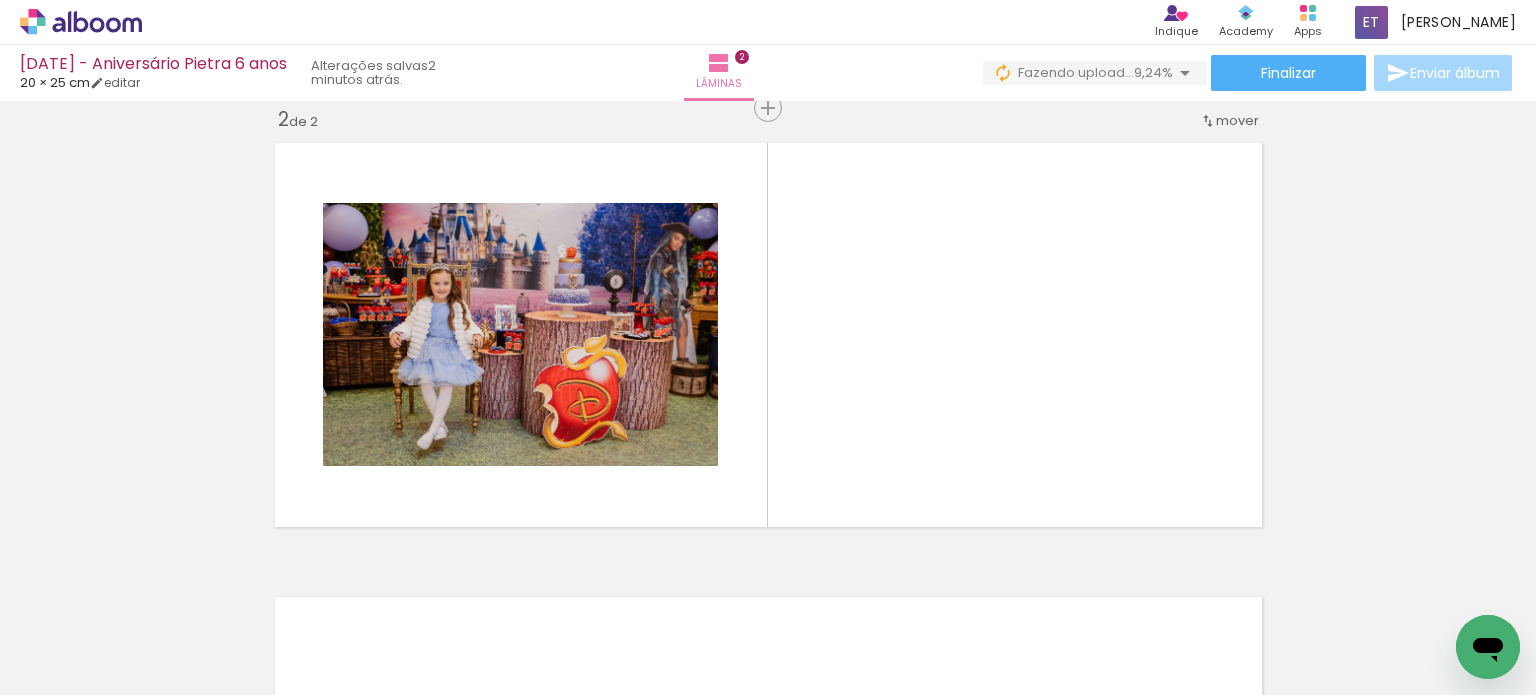 scroll, scrollTop: 479, scrollLeft: 0, axis: vertical 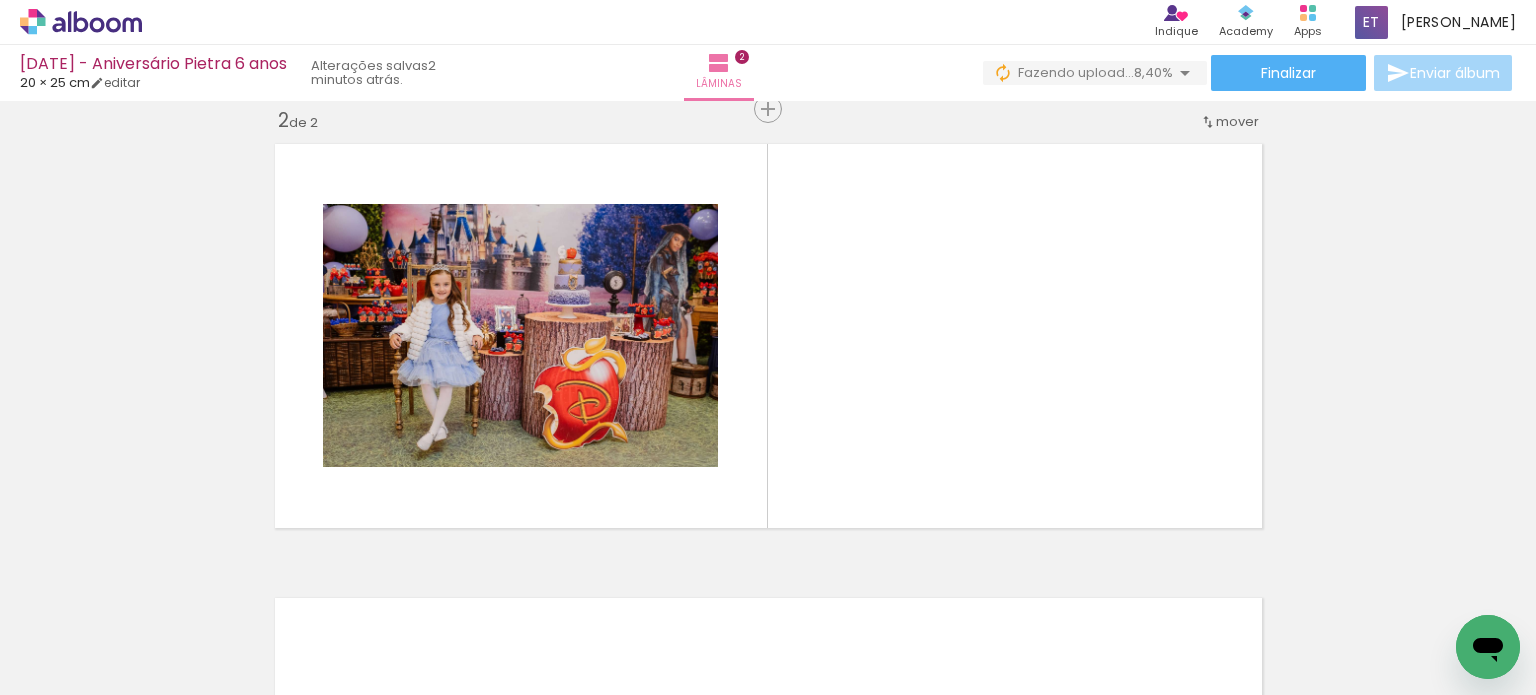 click at bounding box center [1096, 627] 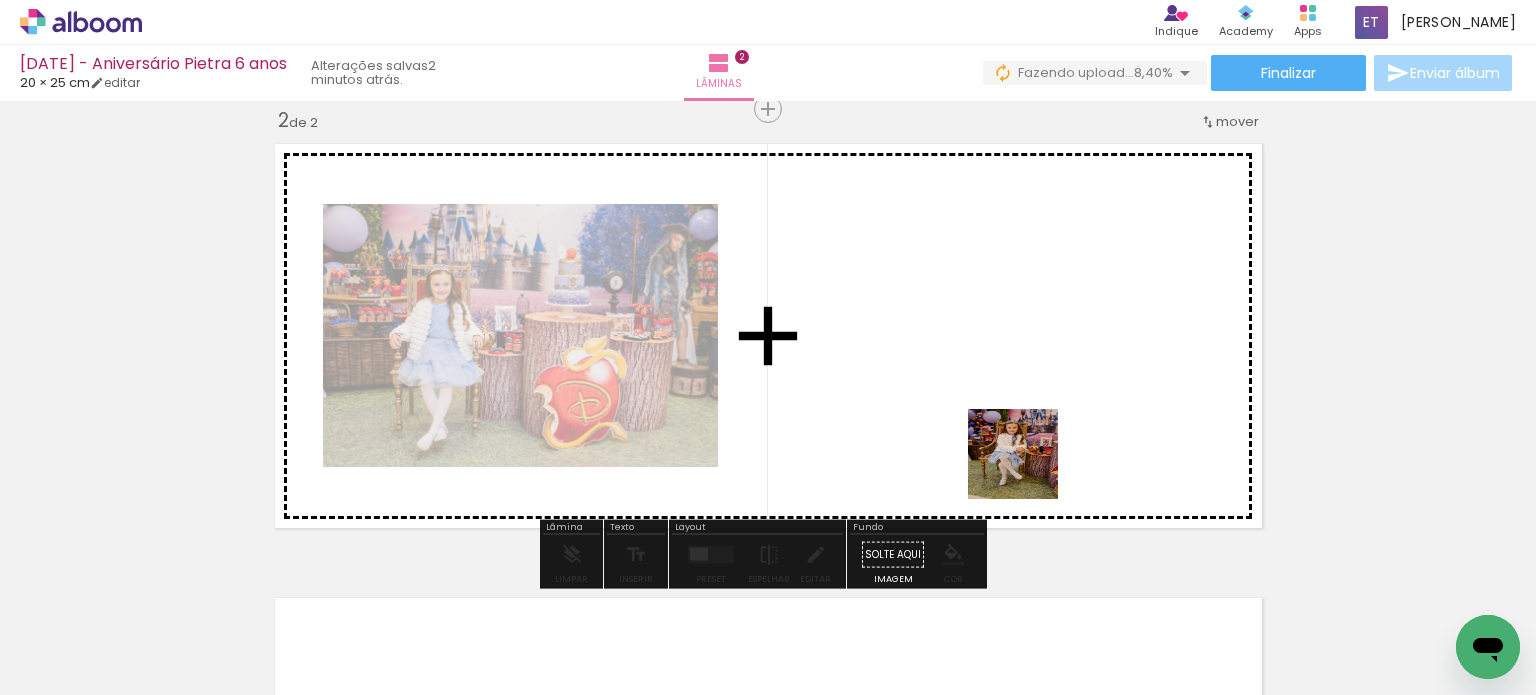 drag, startPoint x: 1131, startPoint y: 625, endPoint x: 963, endPoint y: 401, distance: 280 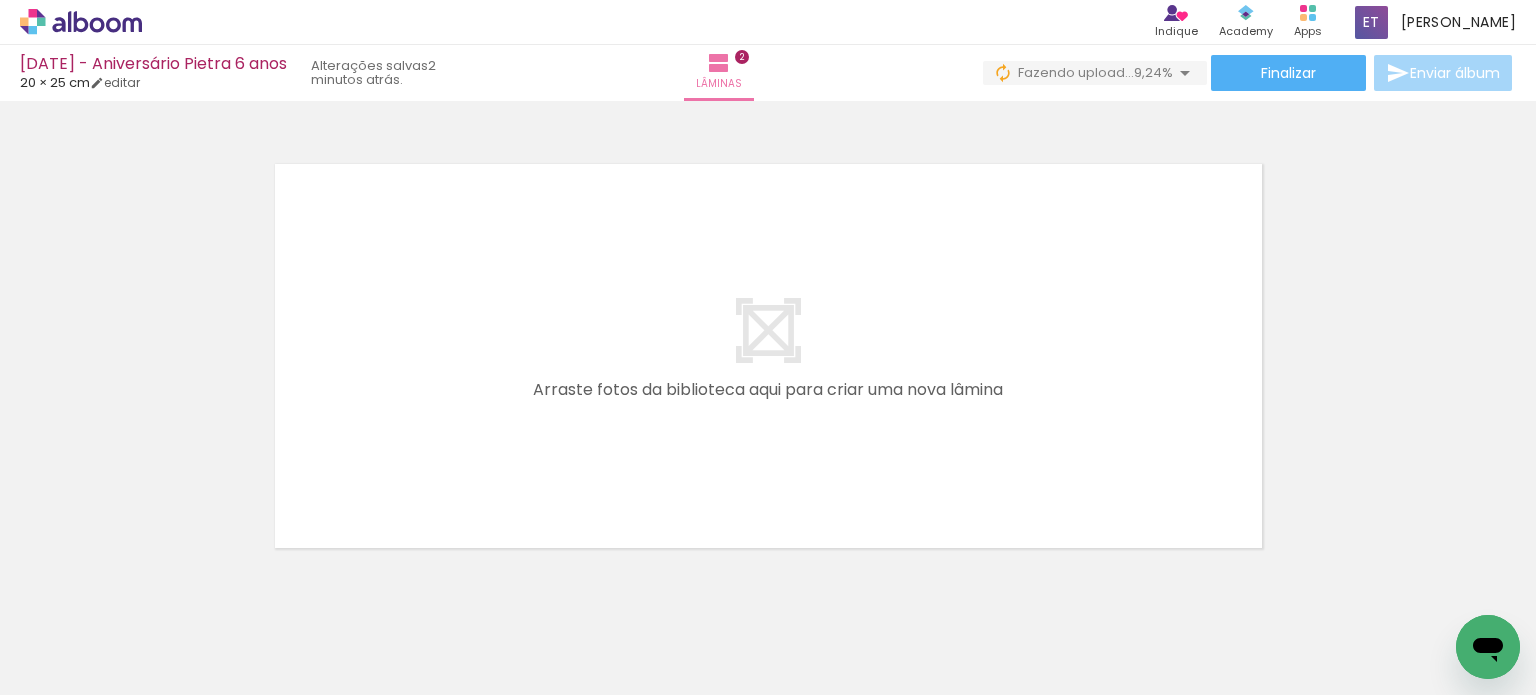 scroll, scrollTop: 927, scrollLeft: 0, axis: vertical 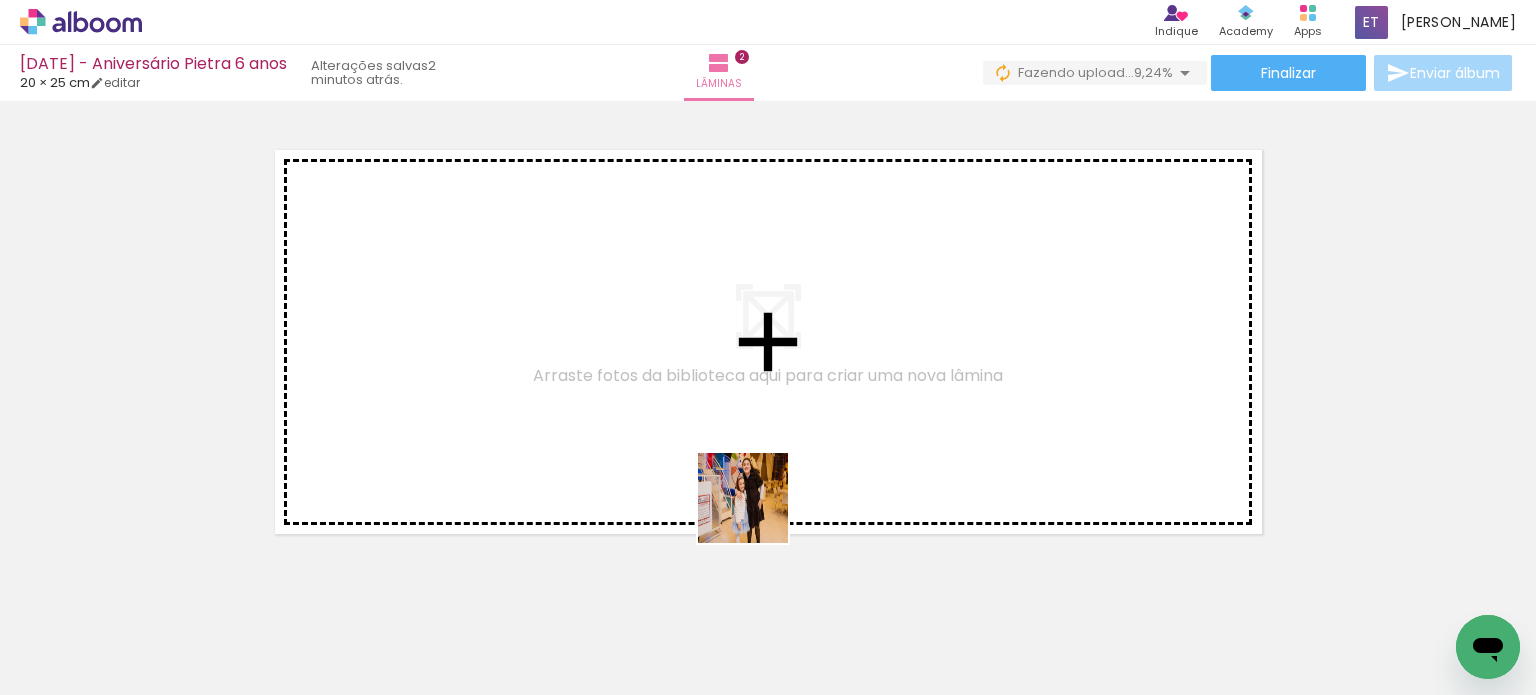 drag, startPoint x: 877, startPoint y: 623, endPoint x: 685, endPoint y: 433, distance: 270.1185 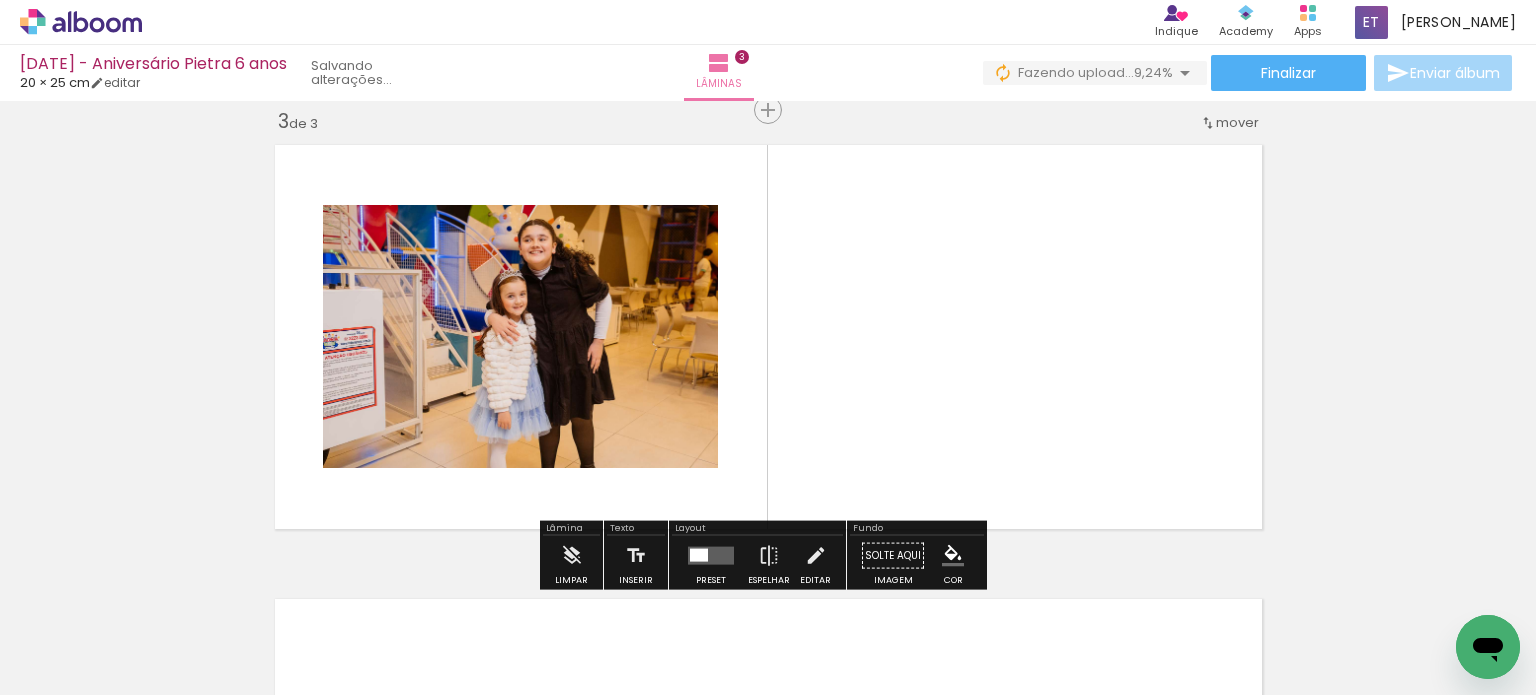 scroll, scrollTop: 933, scrollLeft: 0, axis: vertical 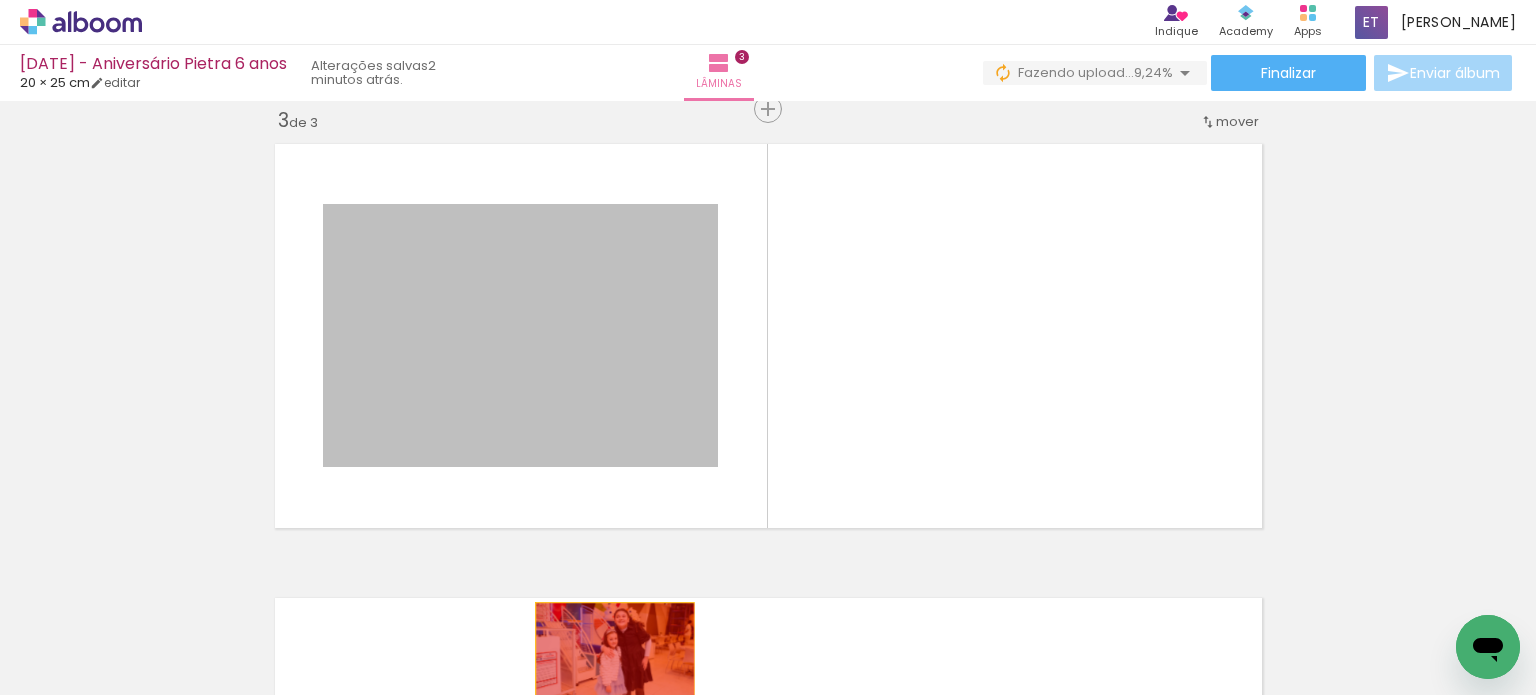drag, startPoint x: 572, startPoint y: 402, endPoint x: 614, endPoint y: 678, distance: 279.17737 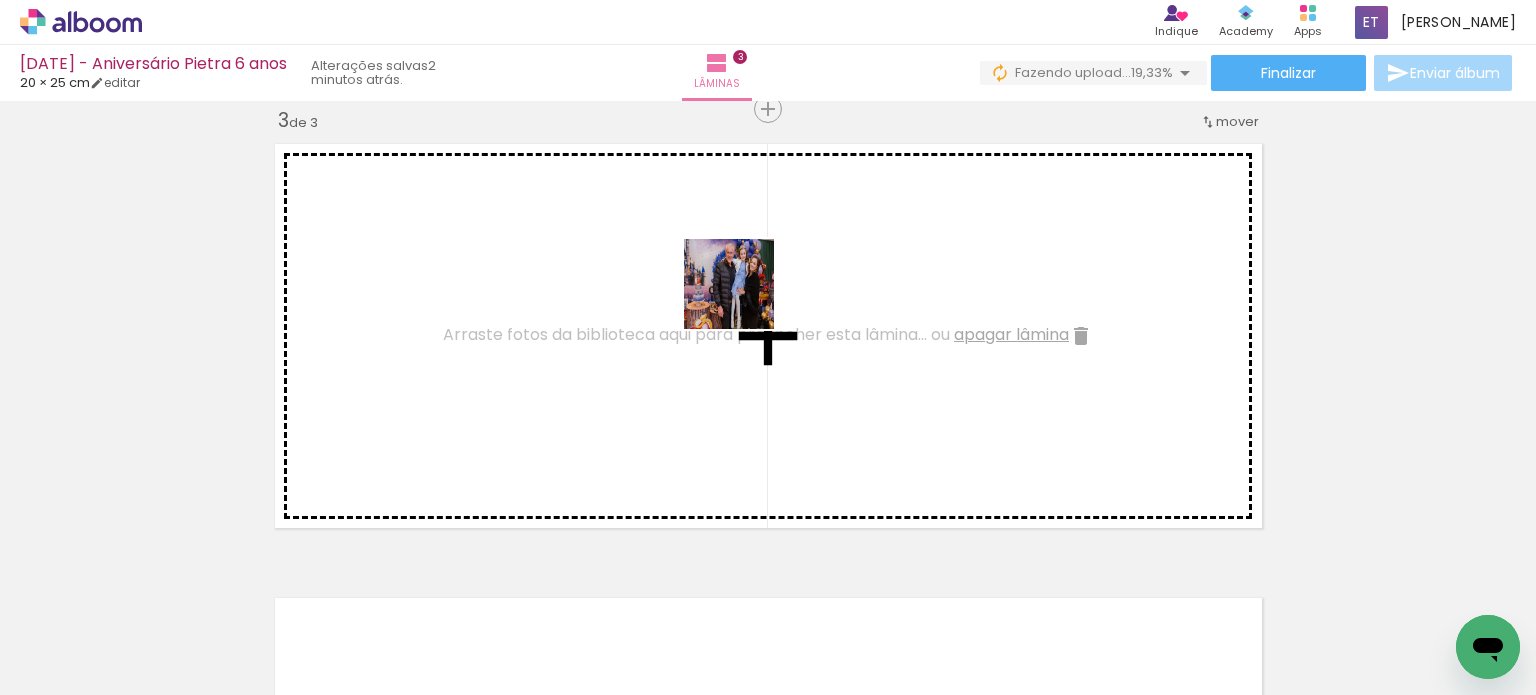 drag, startPoint x: 1242, startPoint y: 626, endPoint x: 1156, endPoint y: 564, distance: 106.01887 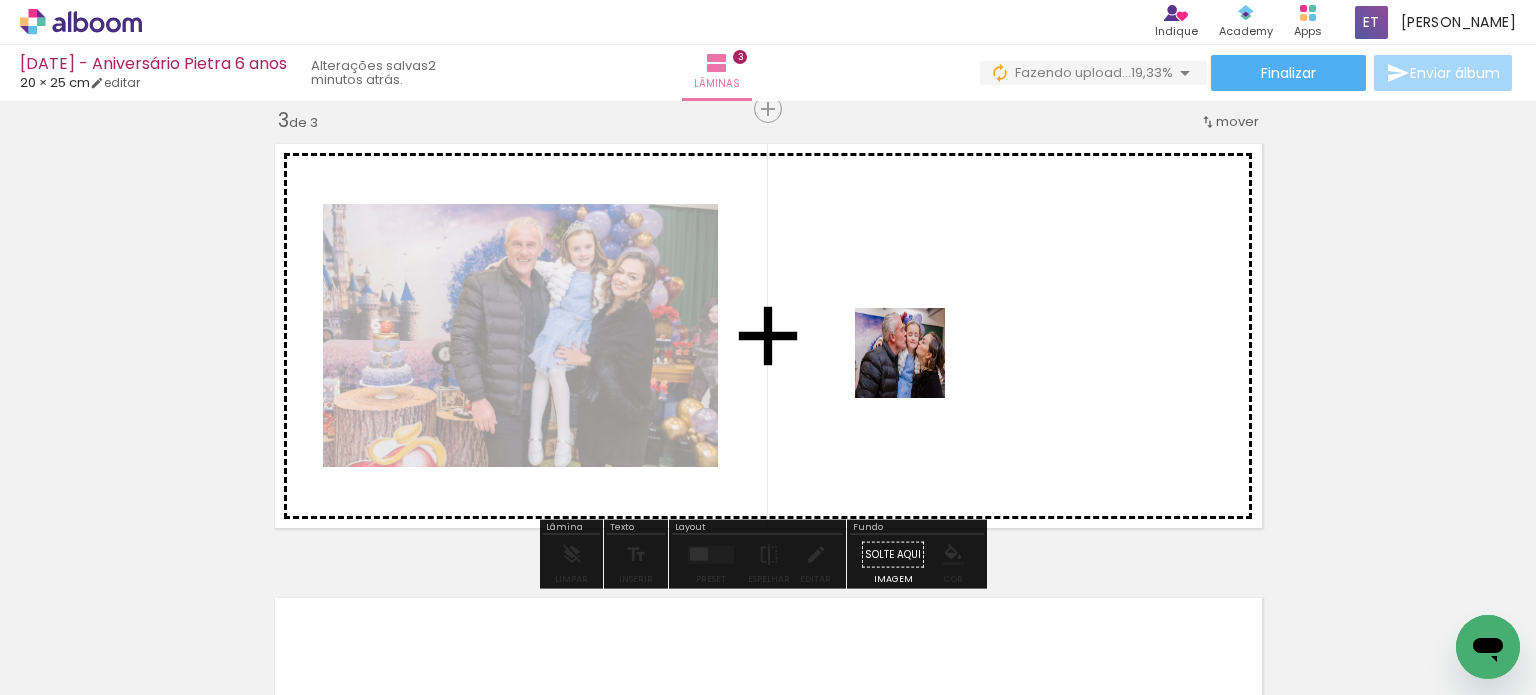 drag, startPoint x: 1300, startPoint y: 643, endPoint x: 900, endPoint y: 356, distance: 492.30988 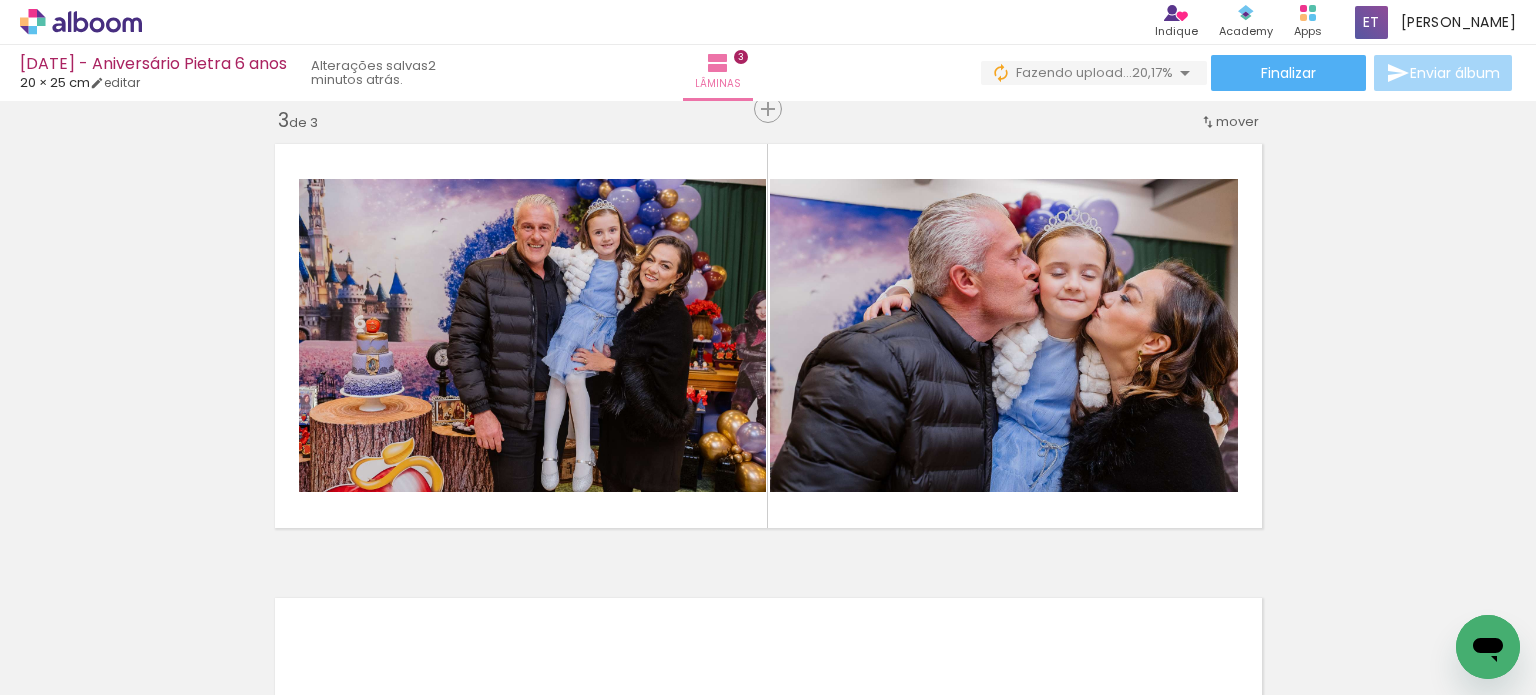 scroll, scrollTop: 0, scrollLeft: 1152, axis: horizontal 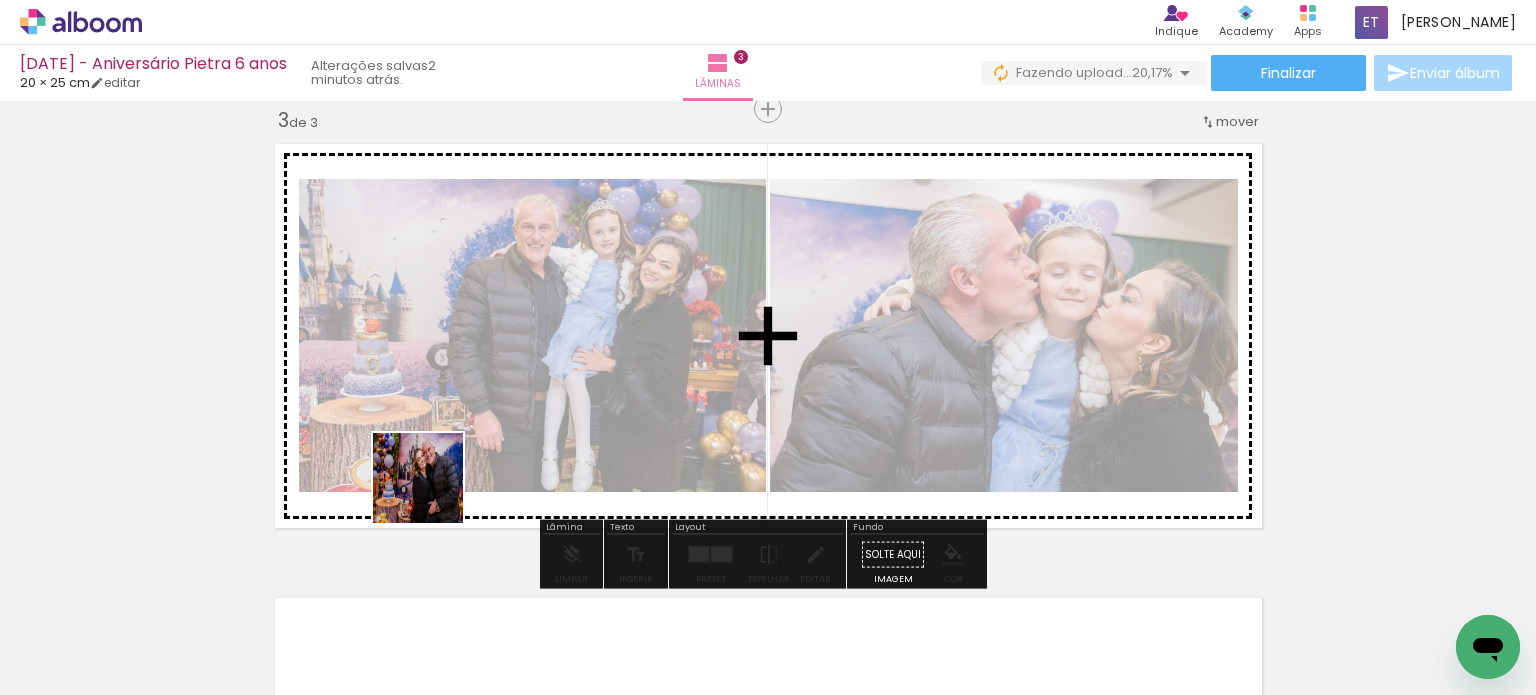 drag, startPoint x: 303, startPoint y: 631, endPoint x: 436, endPoint y: 491, distance: 193.10359 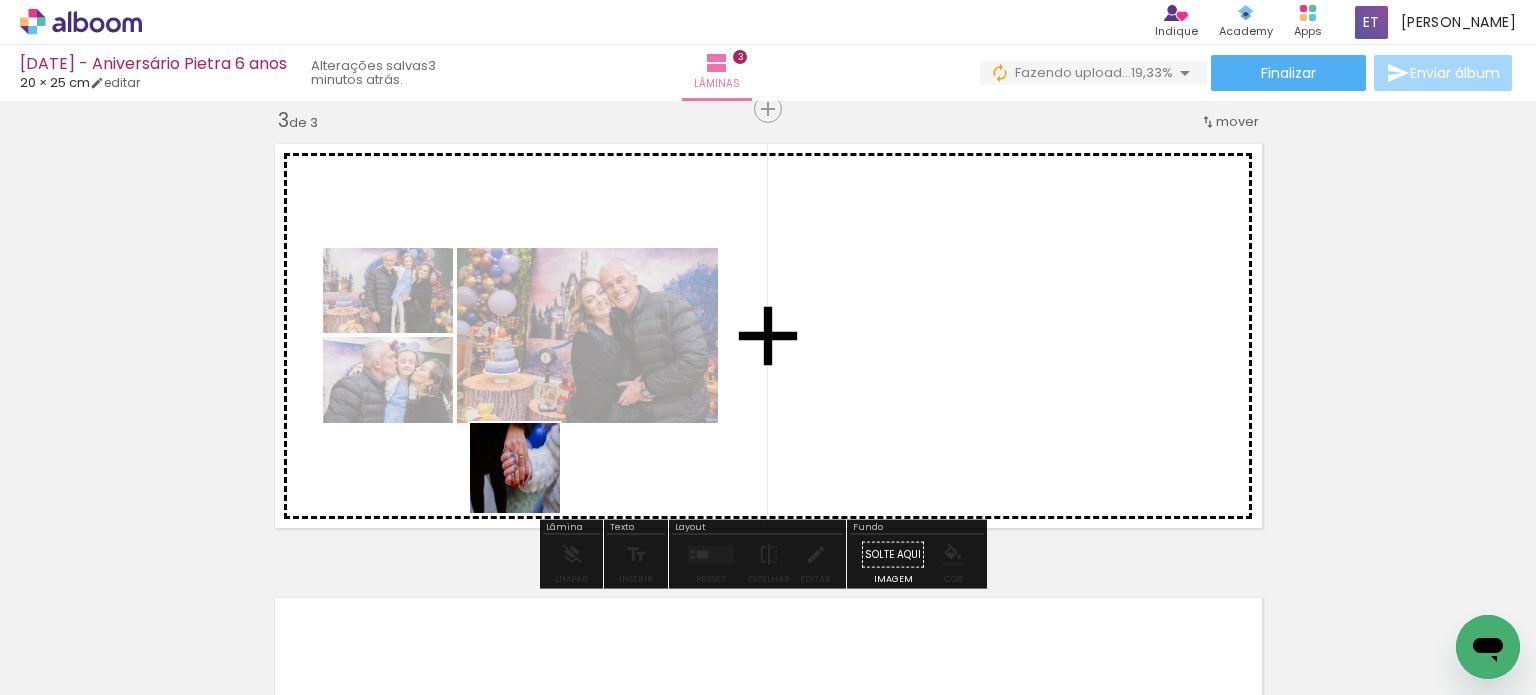 drag, startPoint x: 503, startPoint y: 628, endPoint x: 523, endPoint y: 449, distance: 180.11385 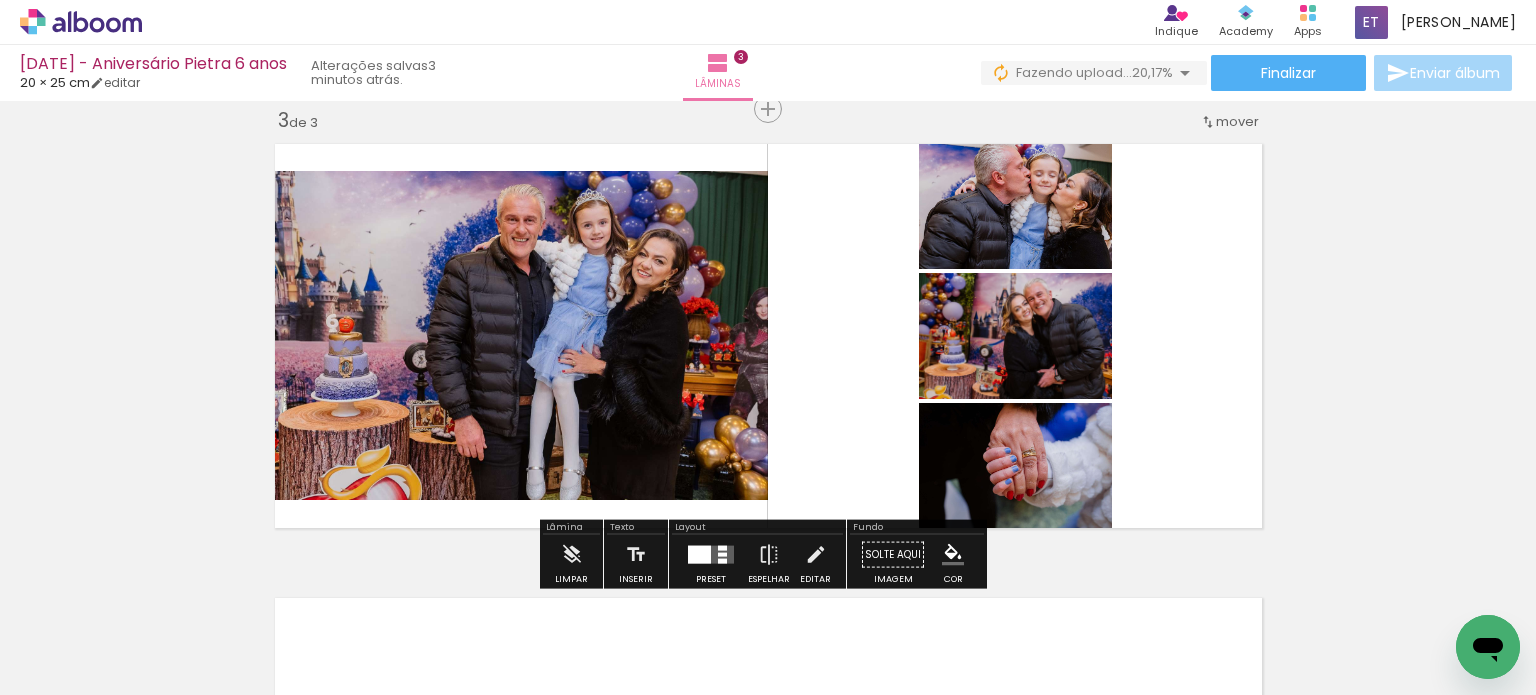 click at bounding box center (699, 555) 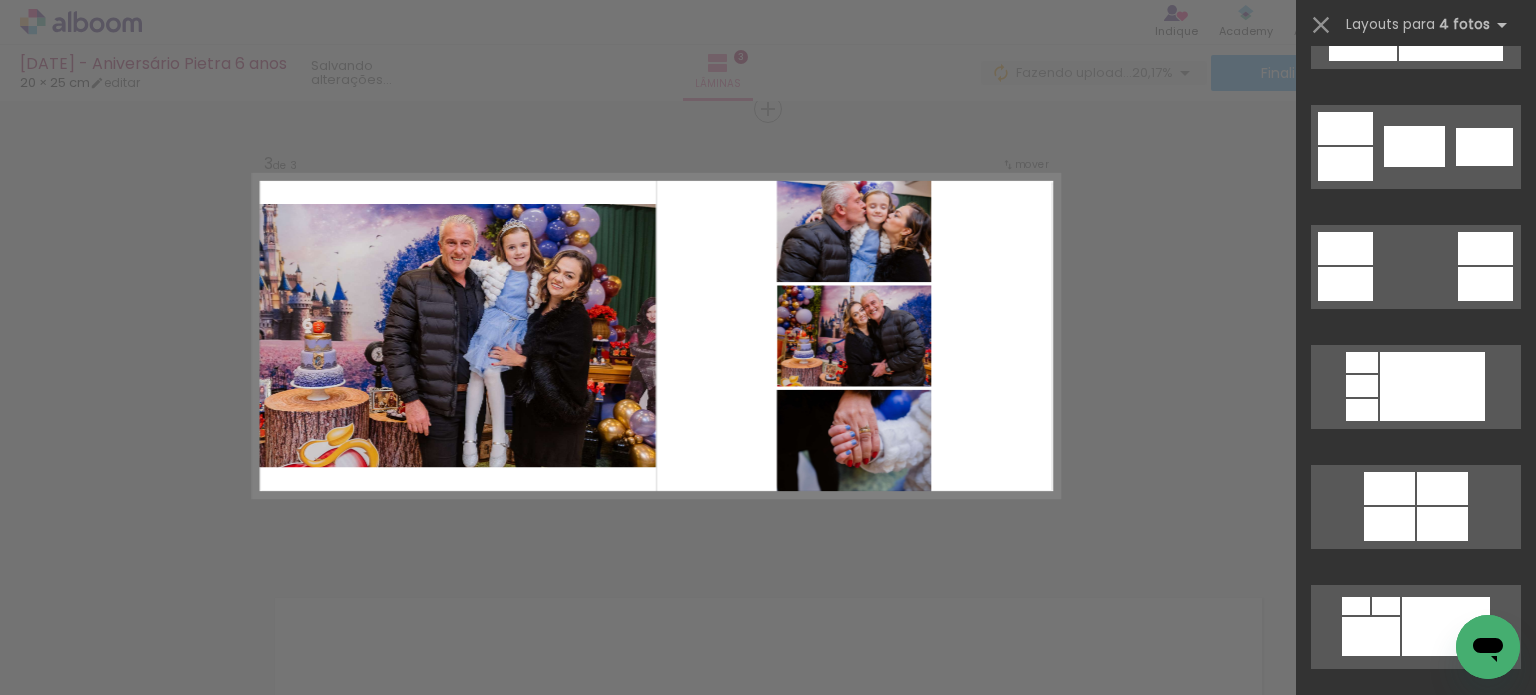 scroll, scrollTop: 0, scrollLeft: 0, axis: both 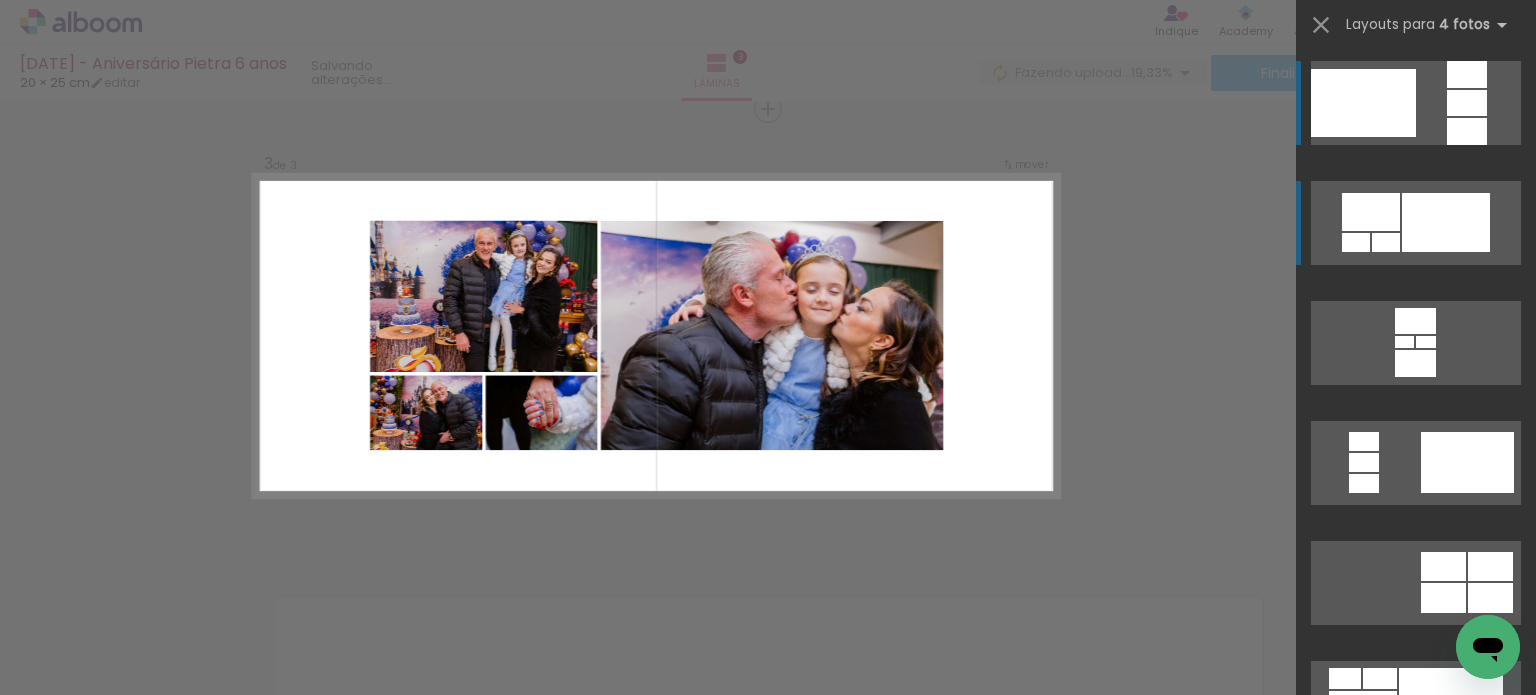 click at bounding box center (1446, 222) 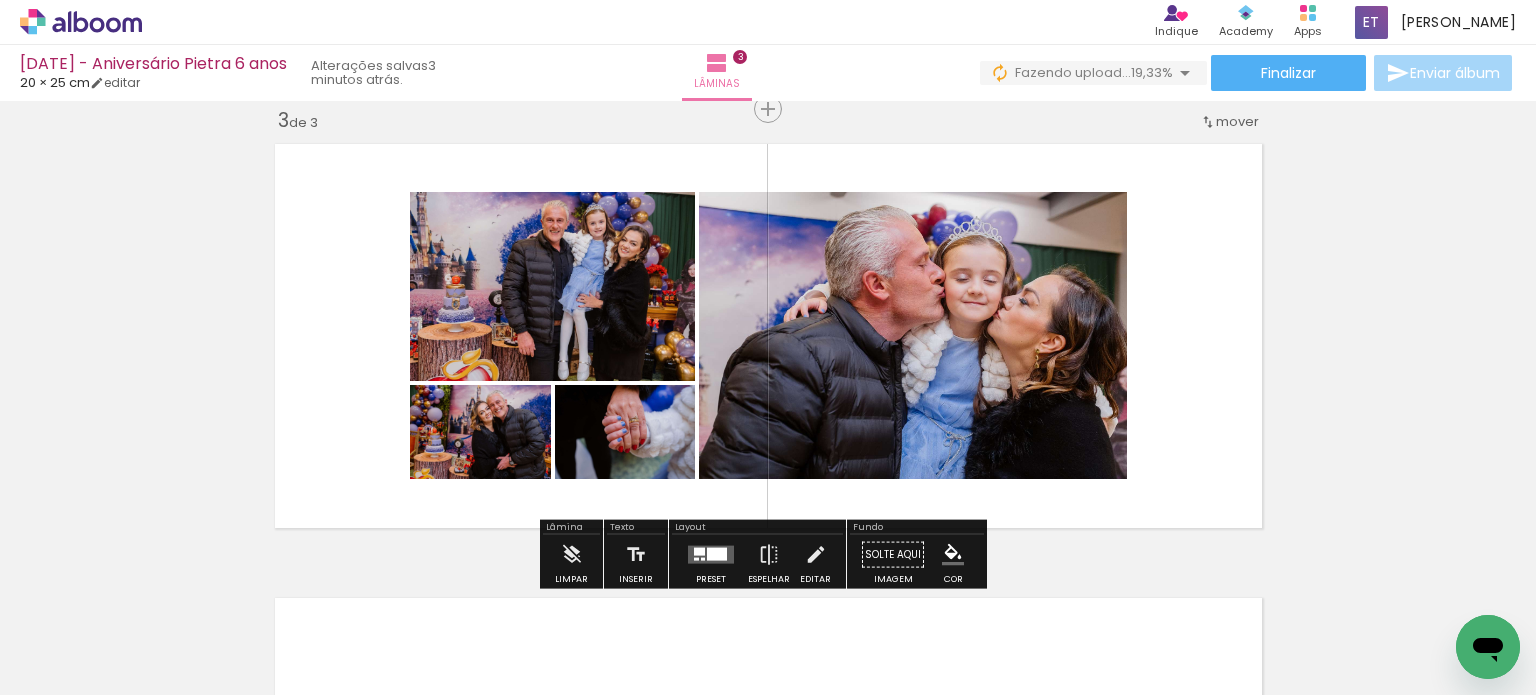 click at bounding box center [711, 555] 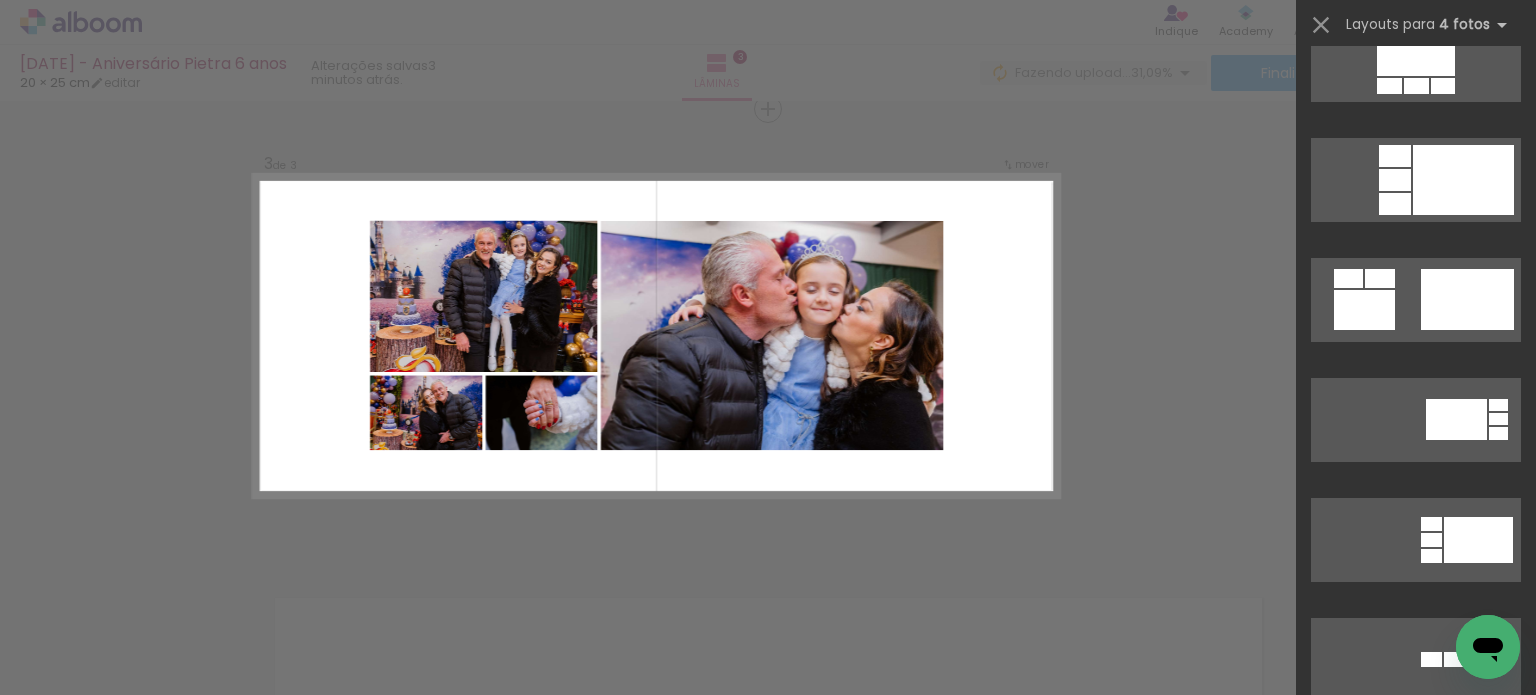 scroll, scrollTop: 4090, scrollLeft: 0, axis: vertical 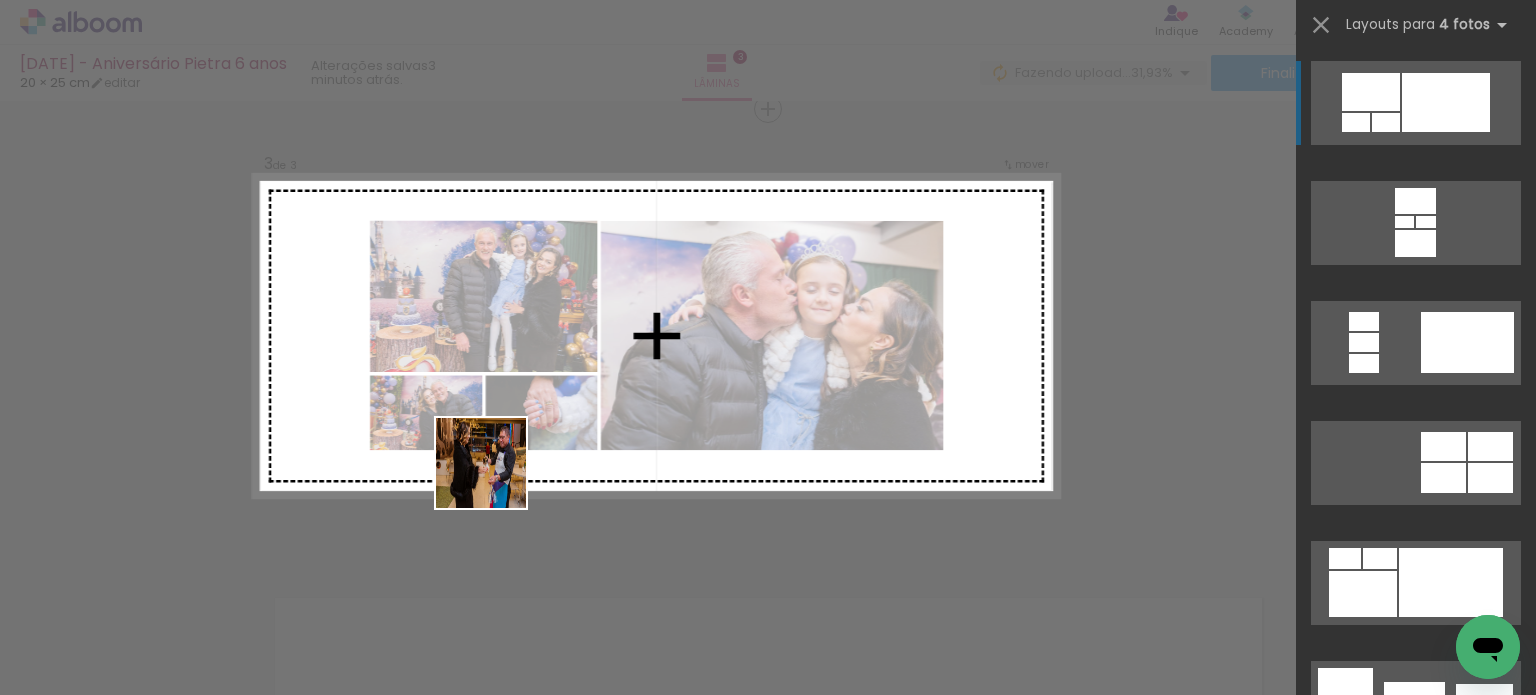 drag, startPoint x: 431, startPoint y: 649, endPoint x: 510, endPoint y: 450, distance: 214.10745 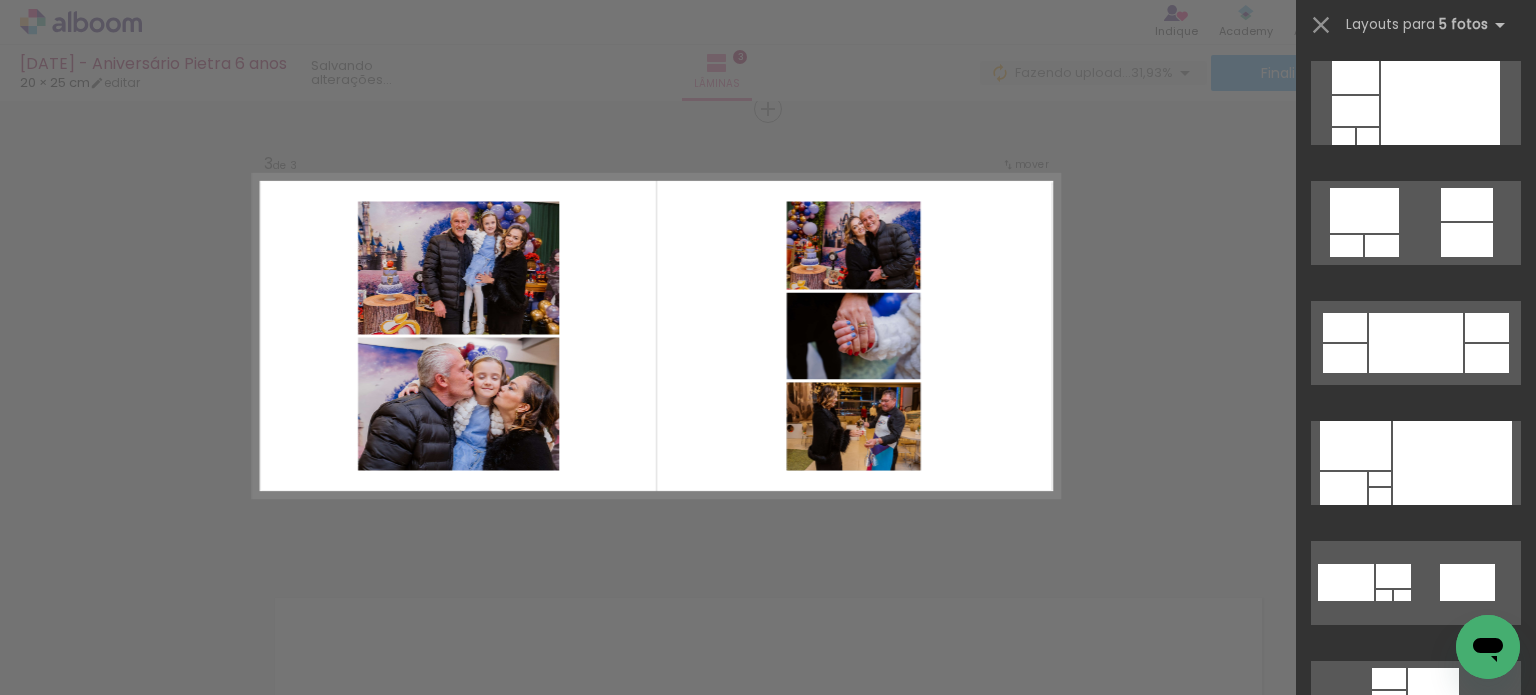 scroll, scrollTop: 0, scrollLeft: 0, axis: both 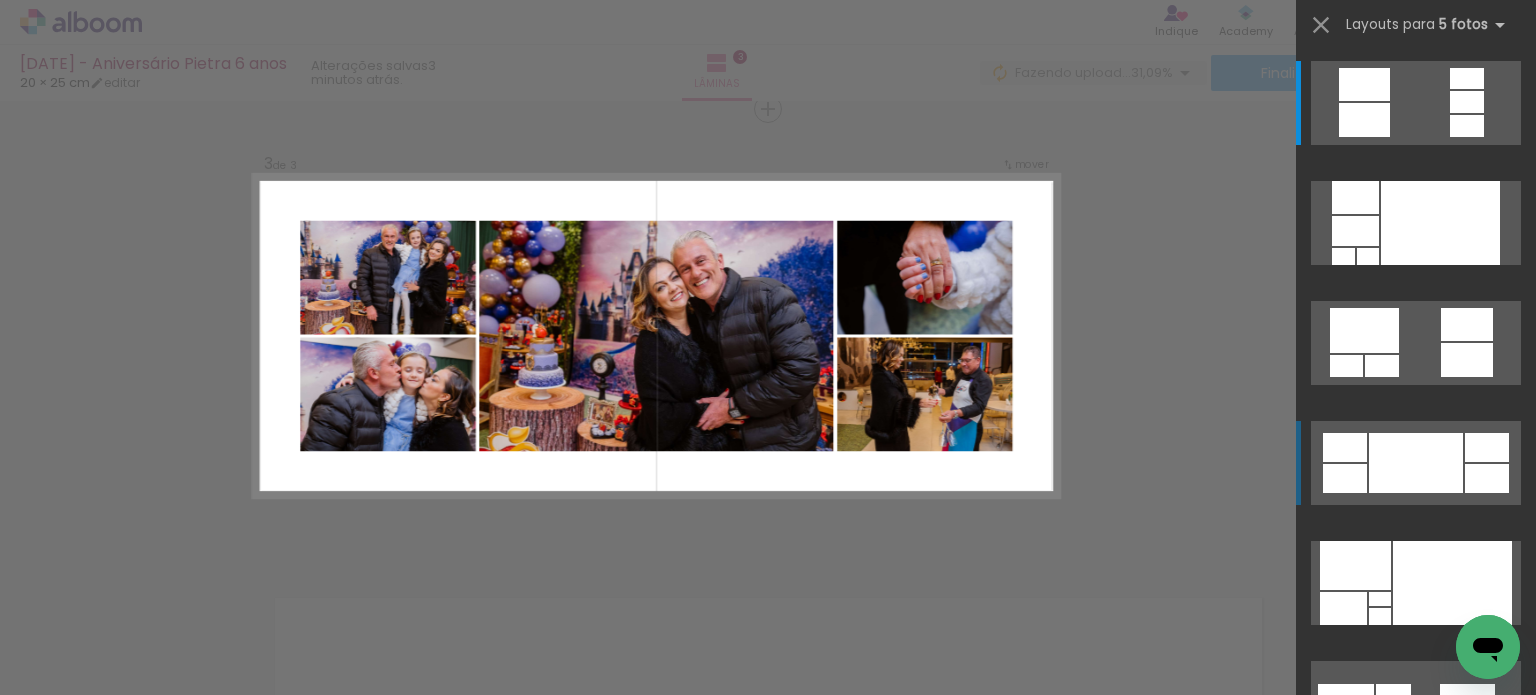 click at bounding box center (1416, 463) 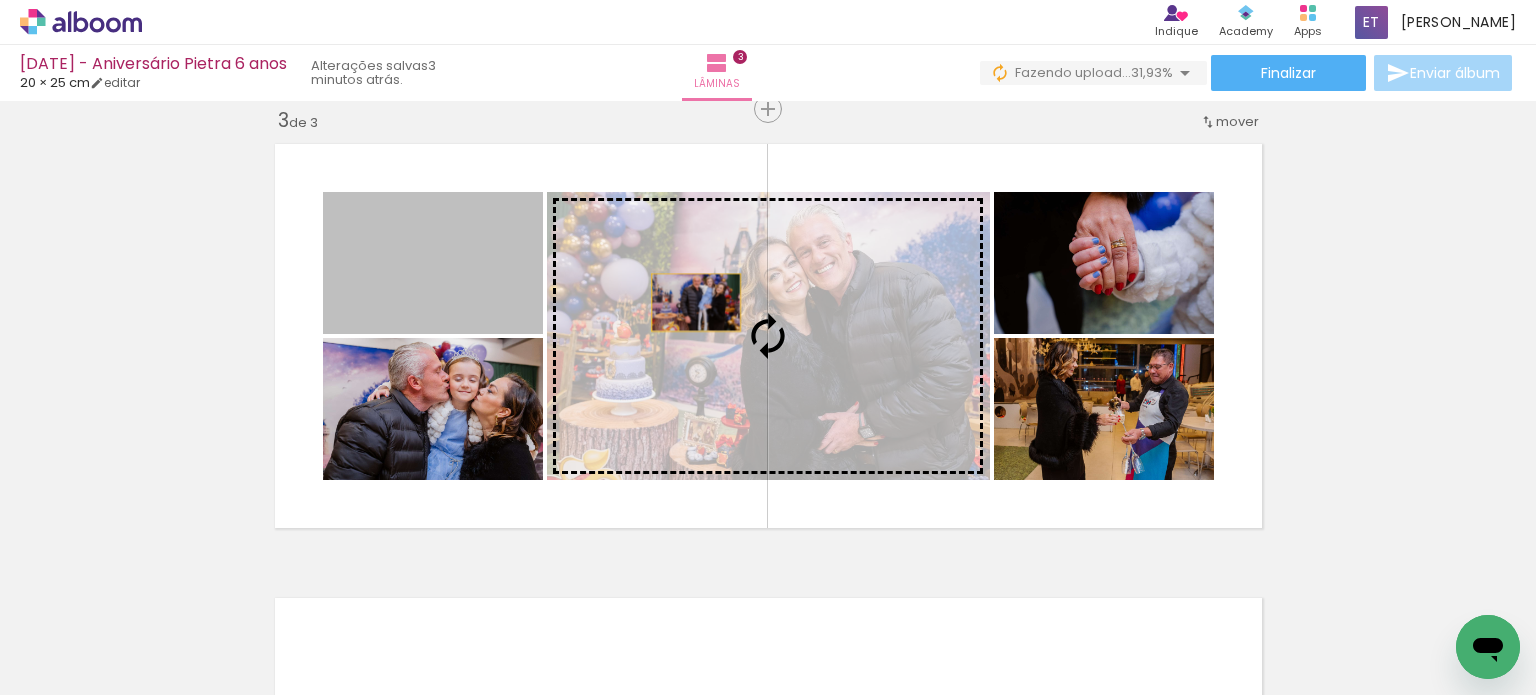 drag, startPoint x: 472, startPoint y: 299, endPoint x: 689, endPoint y: 303, distance: 217.03687 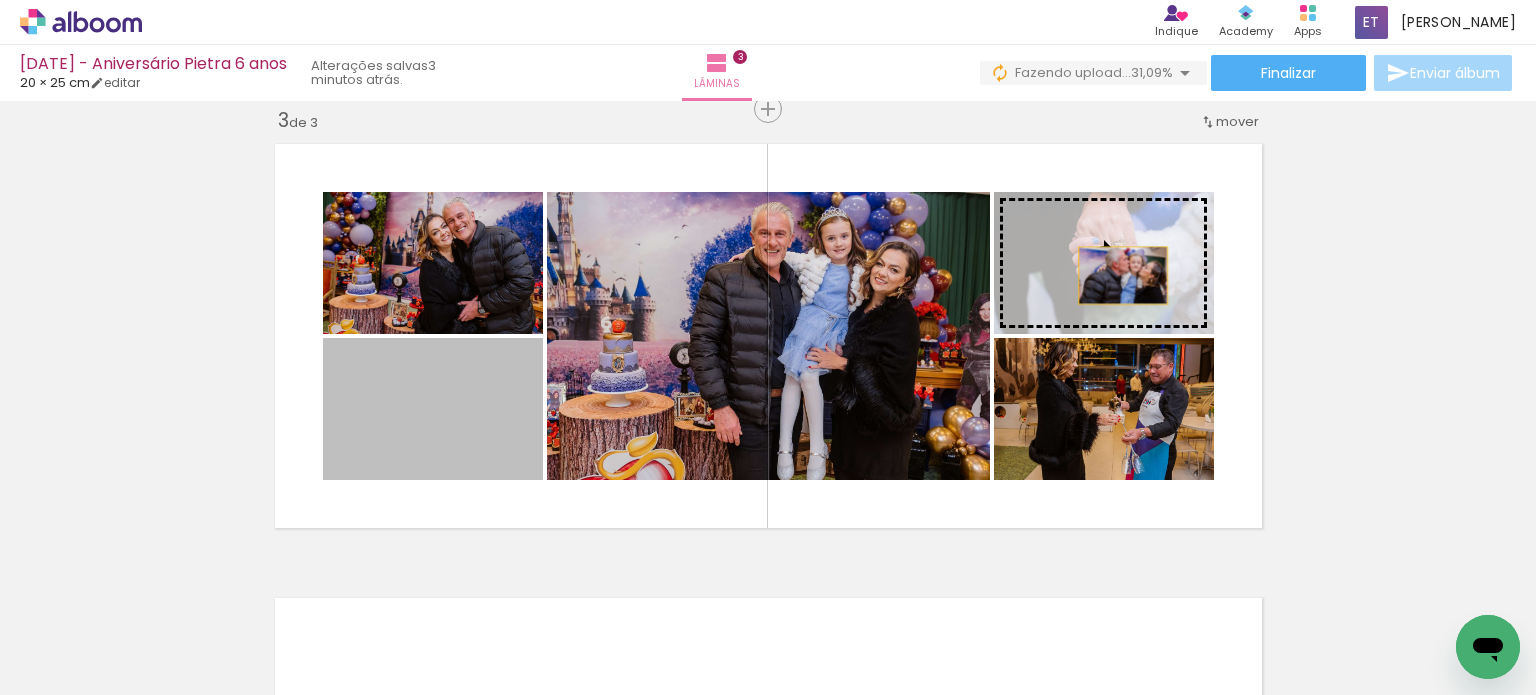 drag, startPoint x: 500, startPoint y: 412, endPoint x: 1115, endPoint y: 275, distance: 630.0746 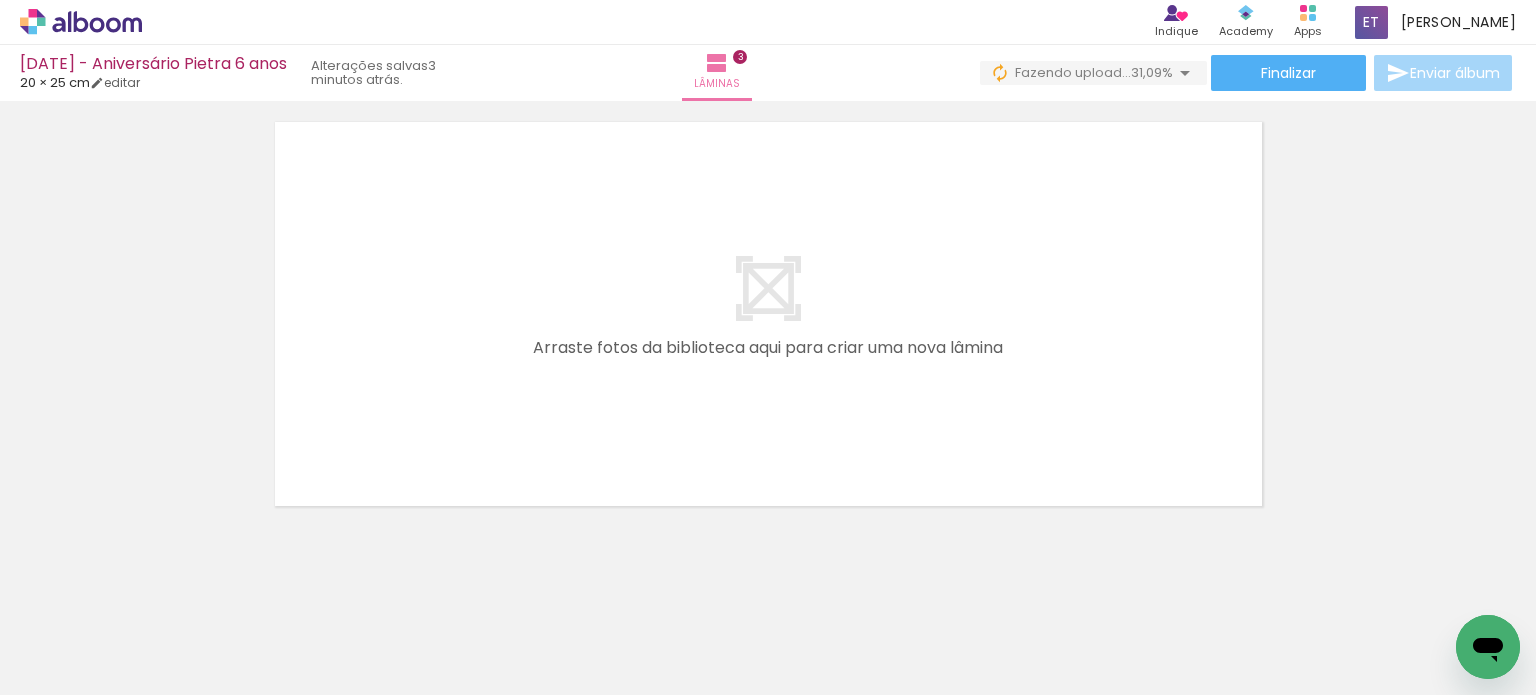 scroll, scrollTop: 1368, scrollLeft: 0, axis: vertical 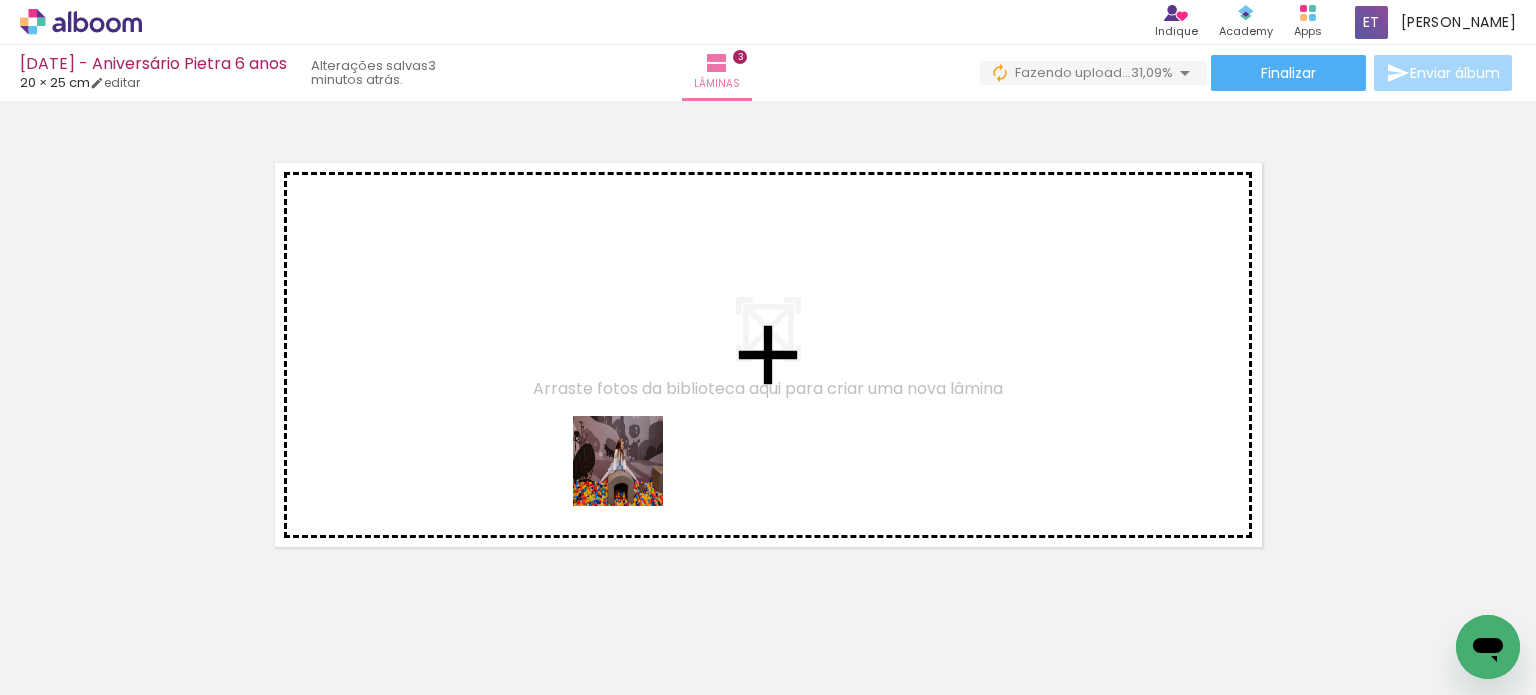 drag, startPoint x: 636, startPoint y: 638, endPoint x: 728, endPoint y: 579, distance: 109.29318 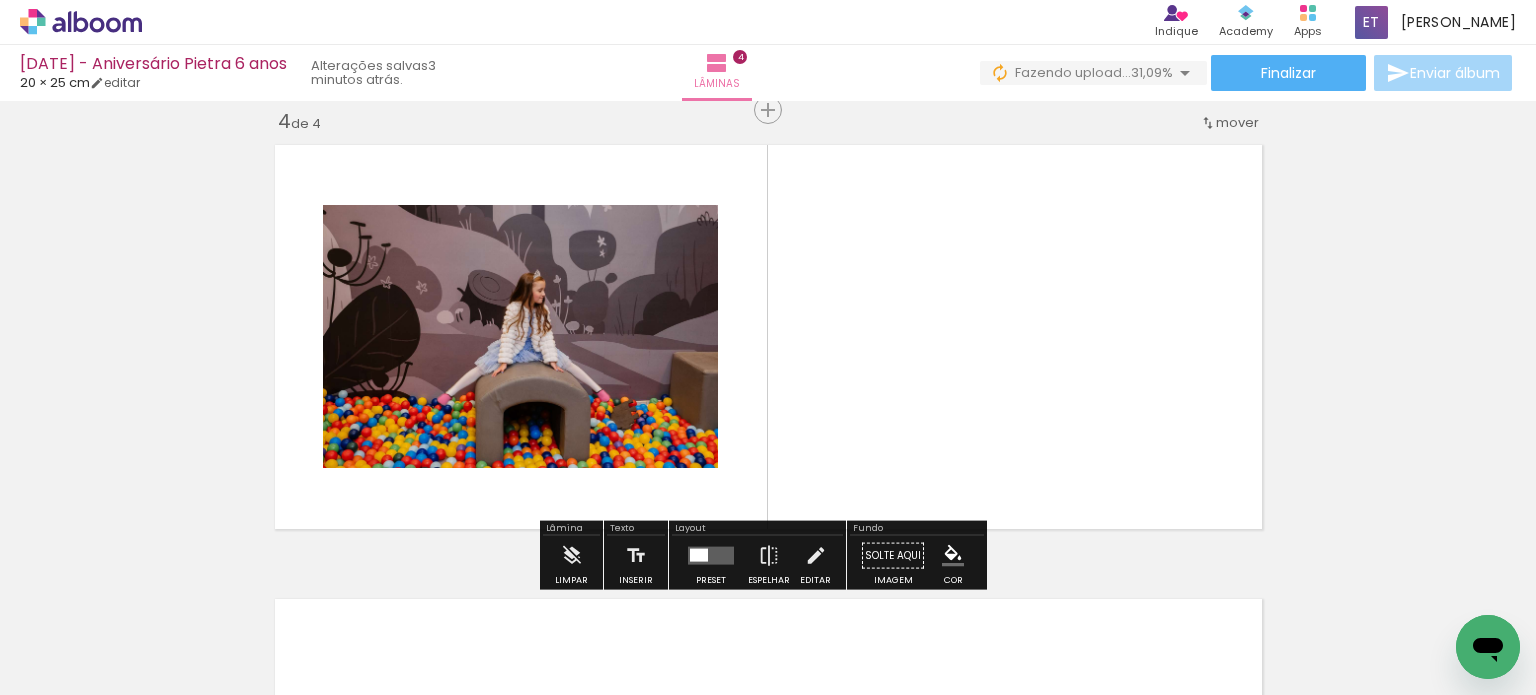 scroll, scrollTop: 1387, scrollLeft: 0, axis: vertical 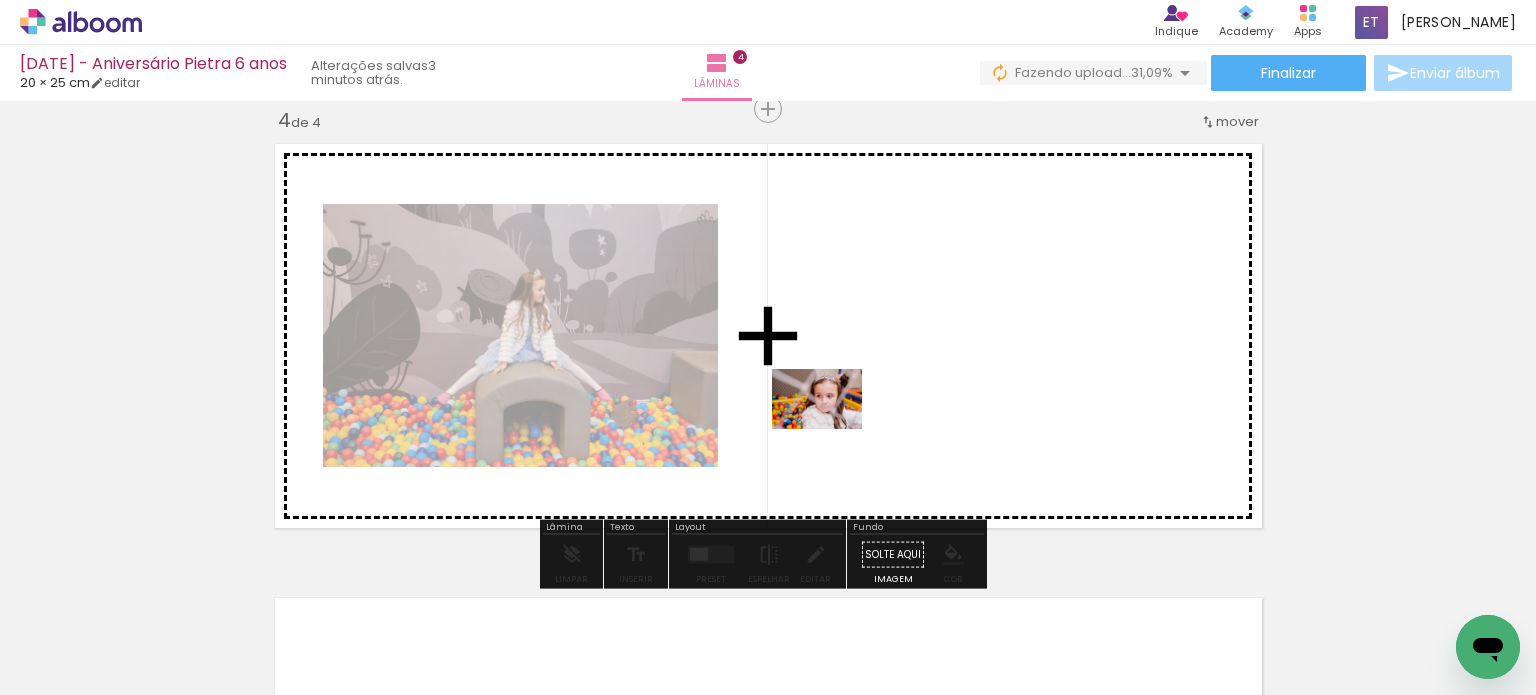 drag, startPoint x: 765, startPoint y: 650, endPoint x: 832, endPoint y: 427, distance: 232.8476 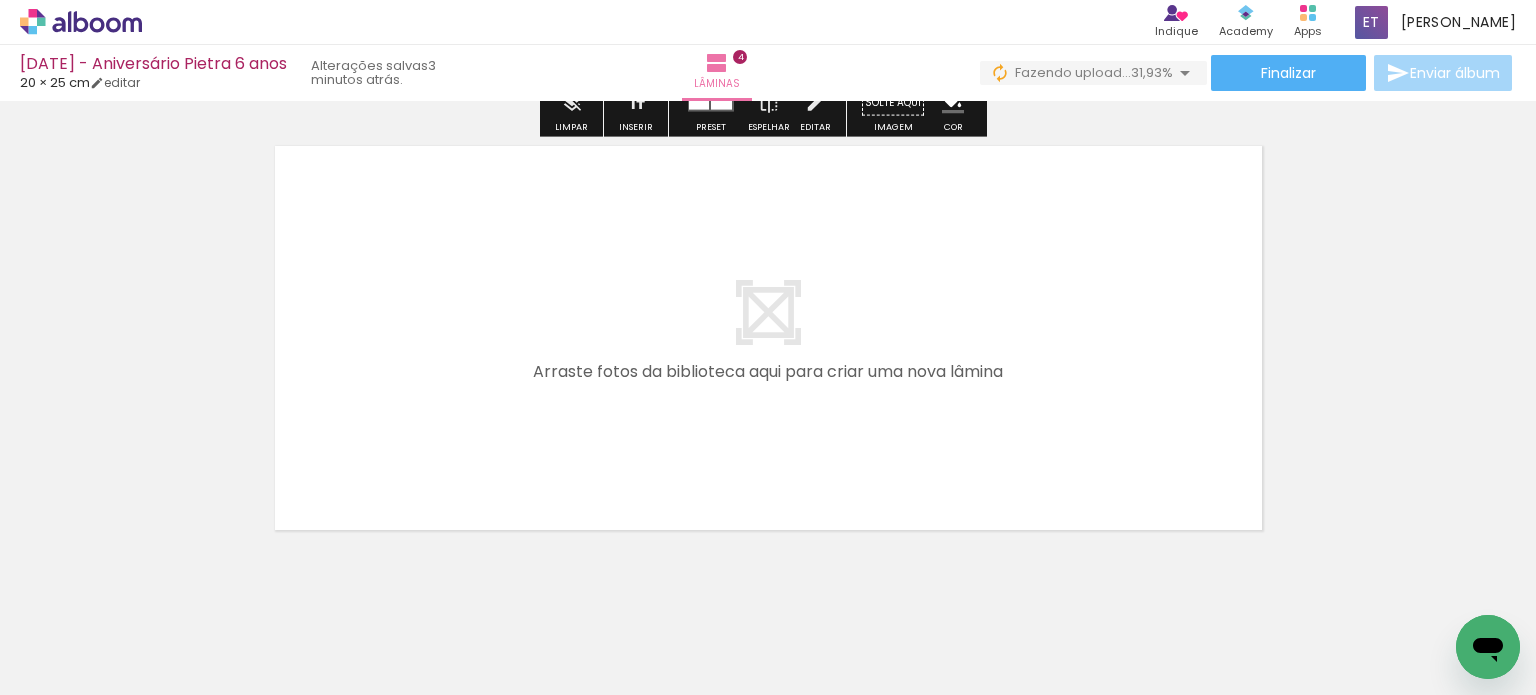 scroll, scrollTop: 1878, scrollLeft: 0, axis: vertical 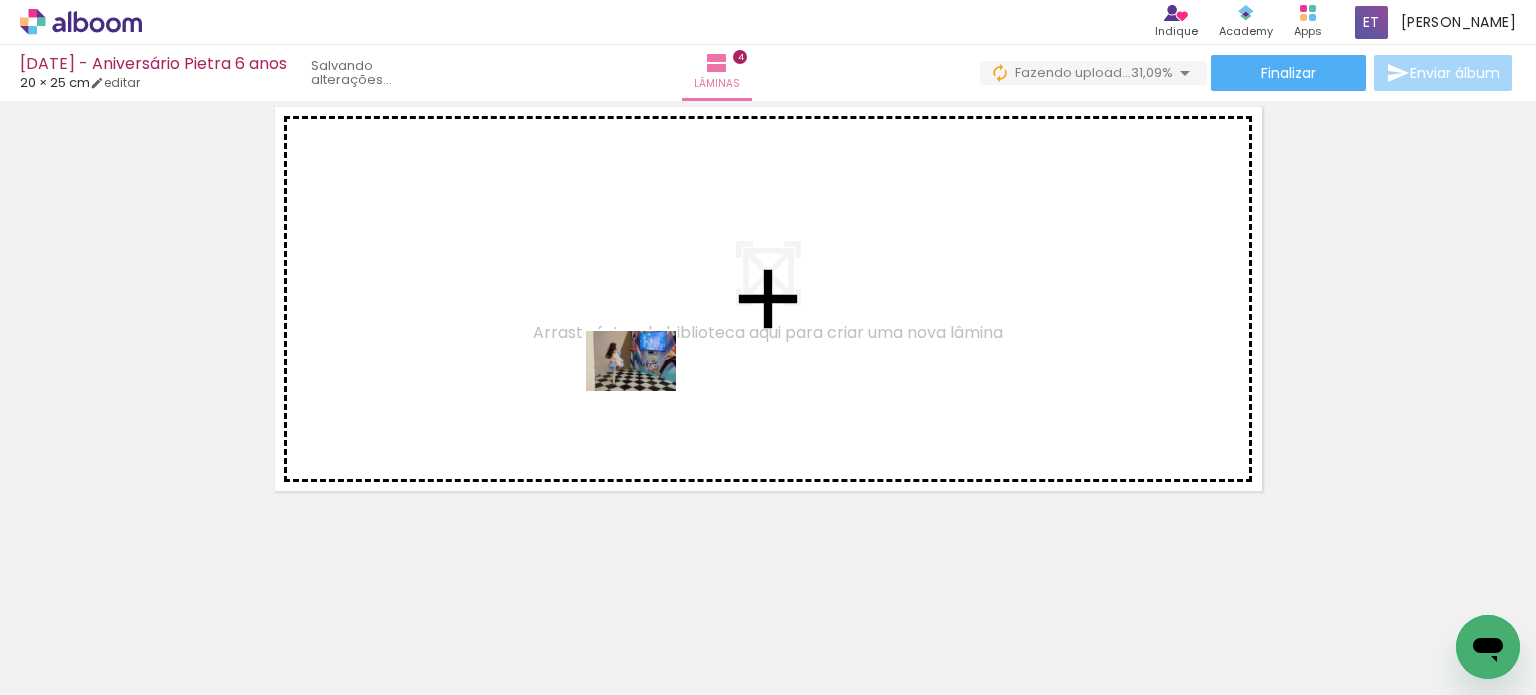 drag, startPoint x: 873, startPoint y: 625, endPoint x: 722, endPoint y: 443, distance: 236.48466 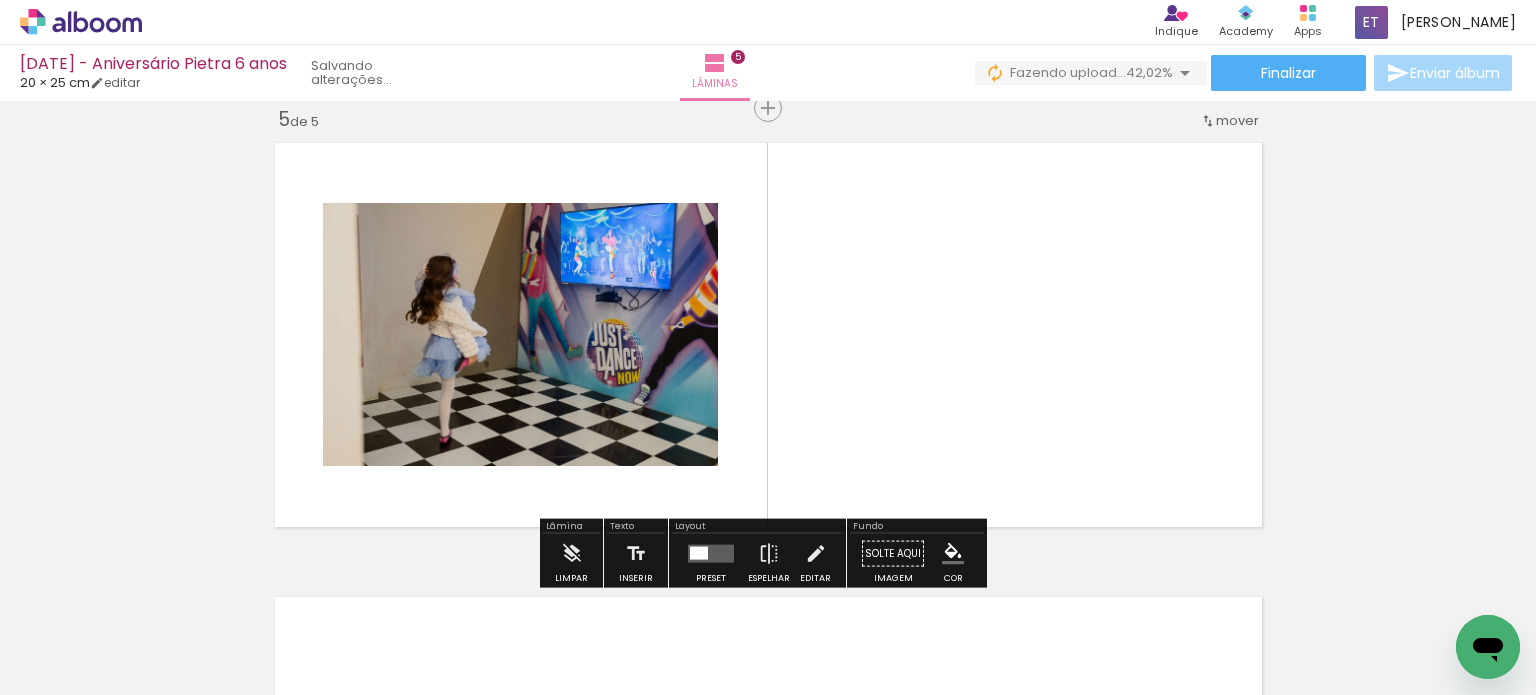scroll, scrollTop: 1841, scrollLeft: 0, axis: vertical 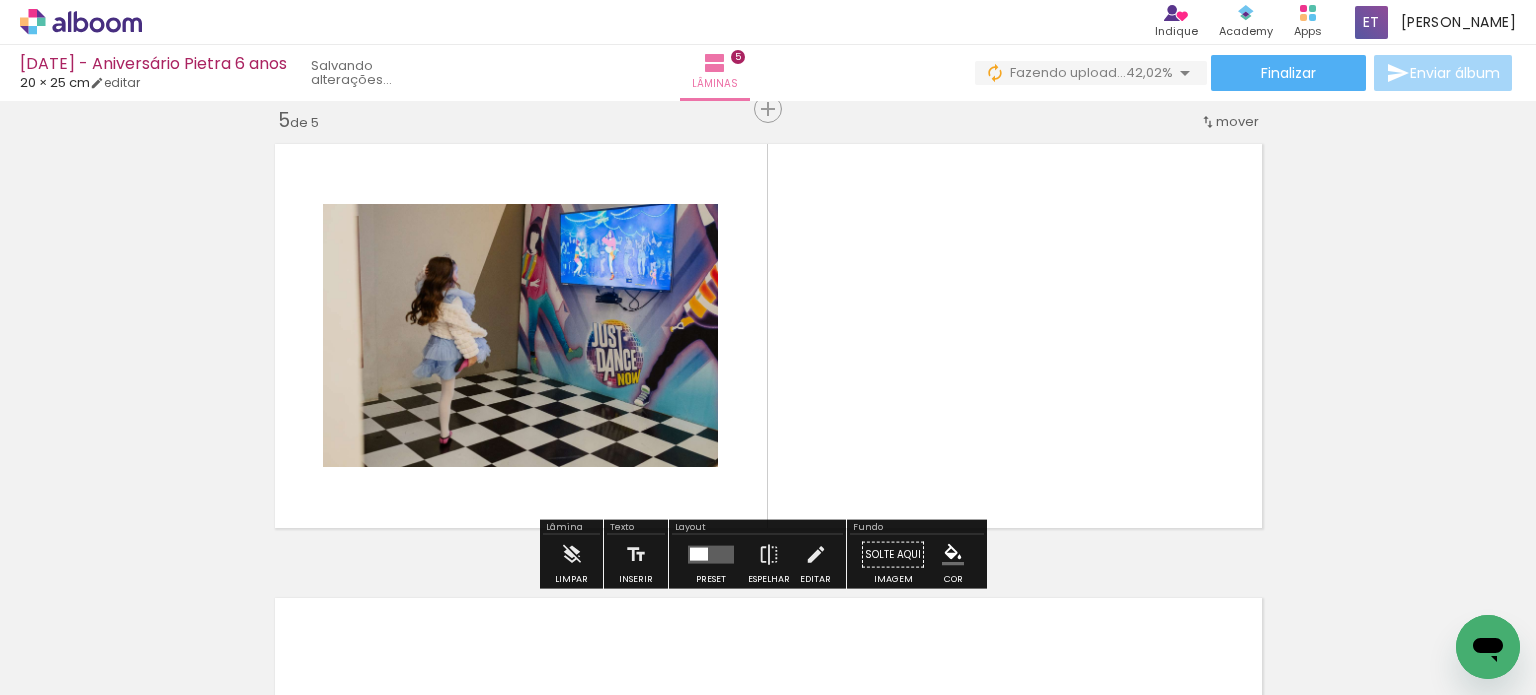 drag, startPoint x: 929, startPoint y: 610, endPoint x: 847, endPoint y: 411, distance: 215.23244 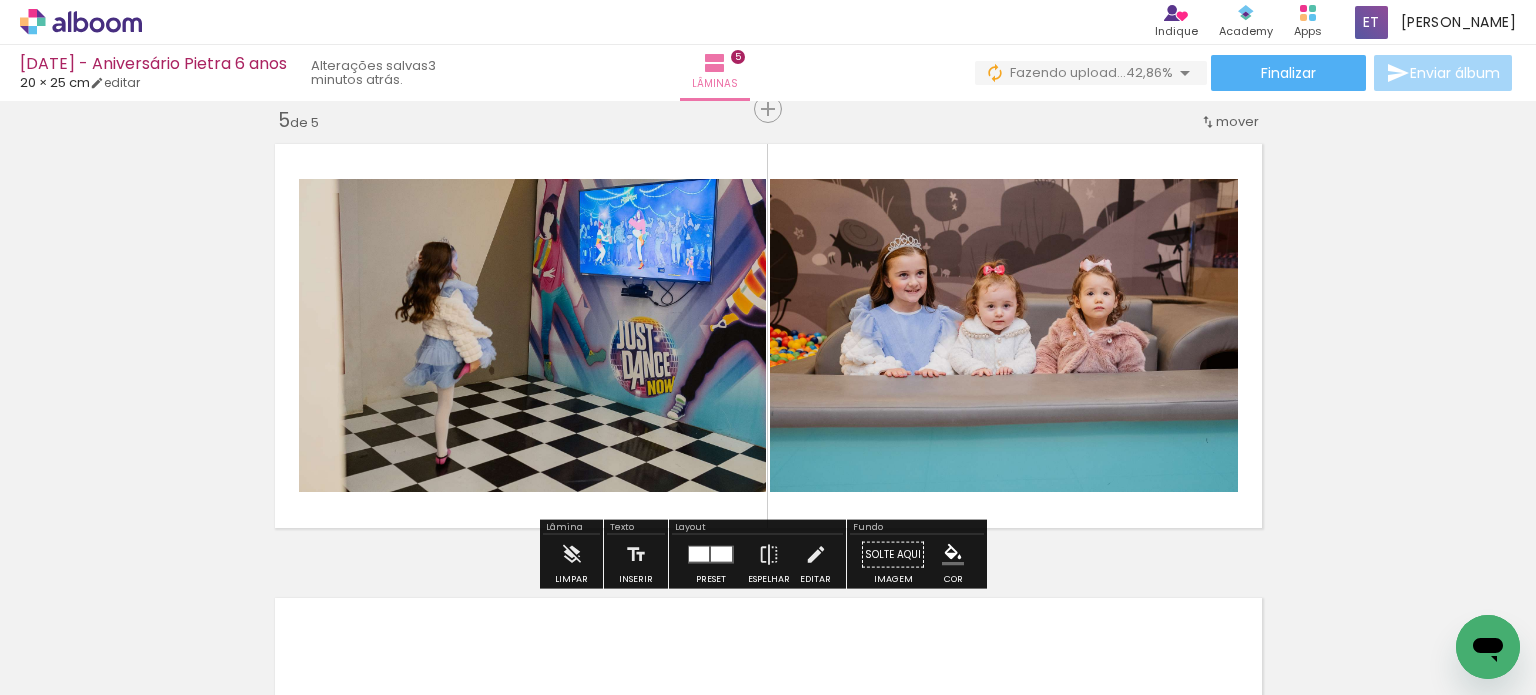 drag, startPoint x: 1083, startPoint y: 611, endPoint x: 1060, endPoint y: 435, distance: 177.49648 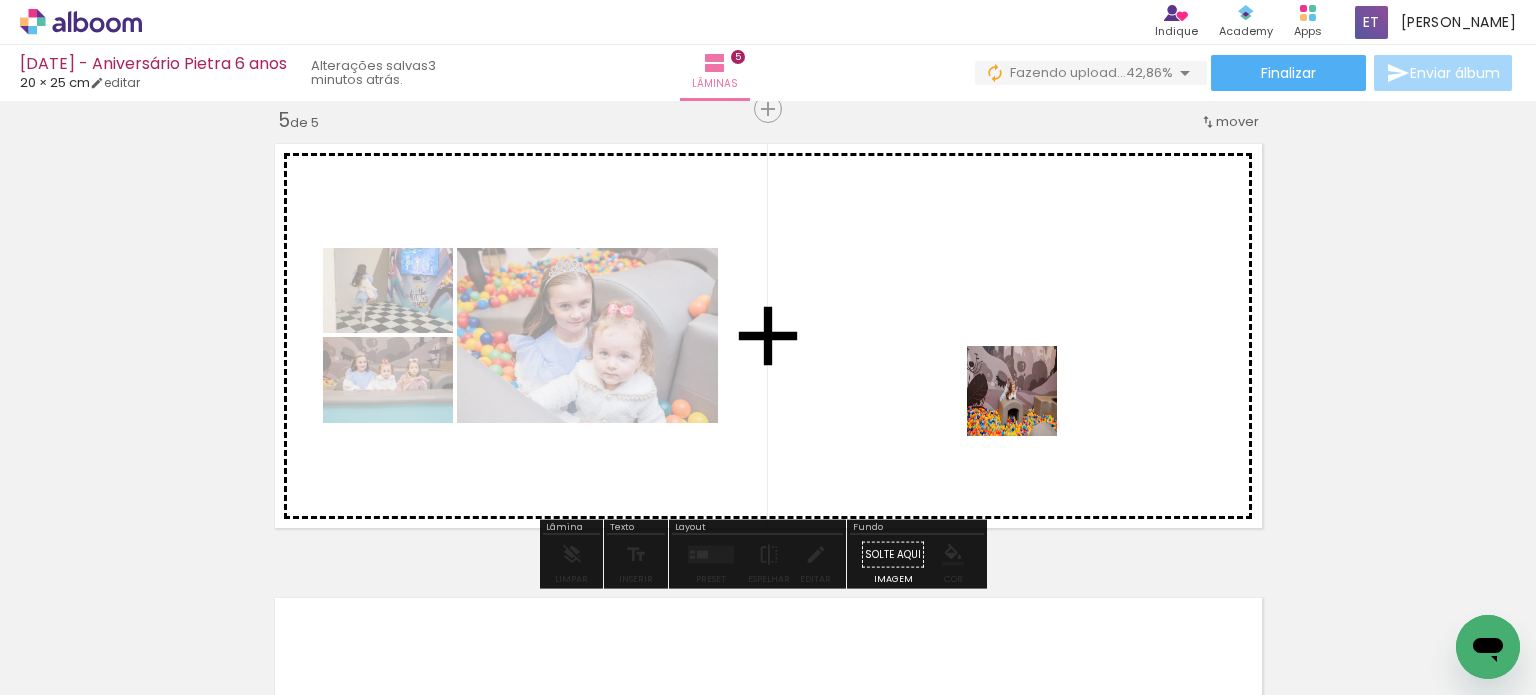 drag, startPoint x: 1152, startPoint y: 610, endPoint x: 1025, endPoint y: 403, distance: 242.85387 